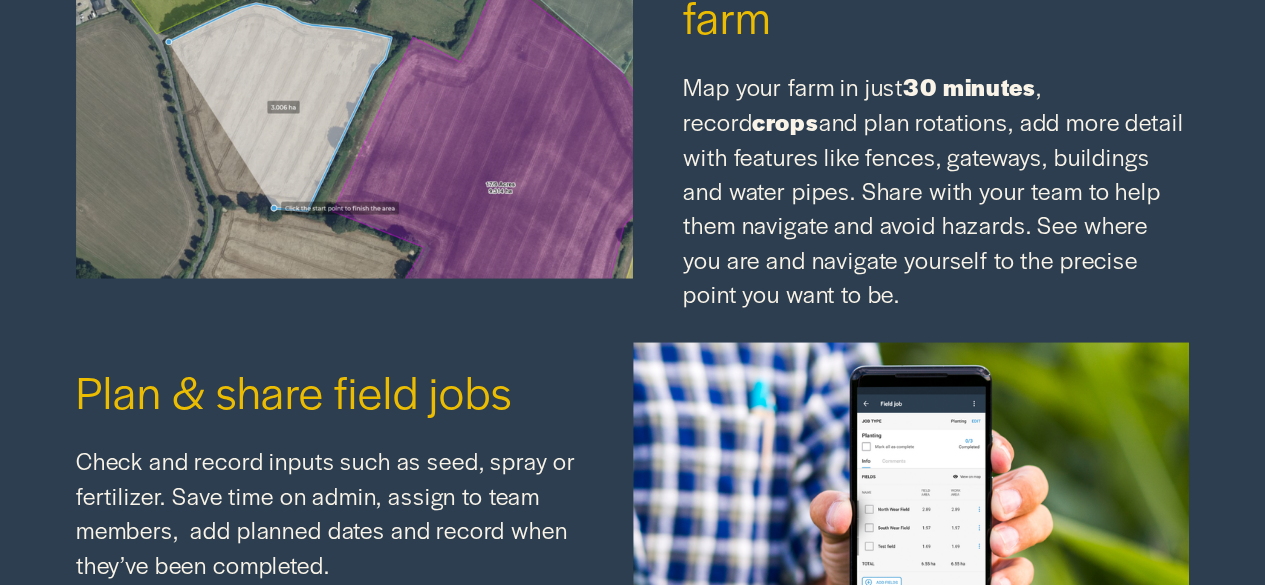 scroll, scrollTop: 1800, scrollLeft: 0, axis: vertical 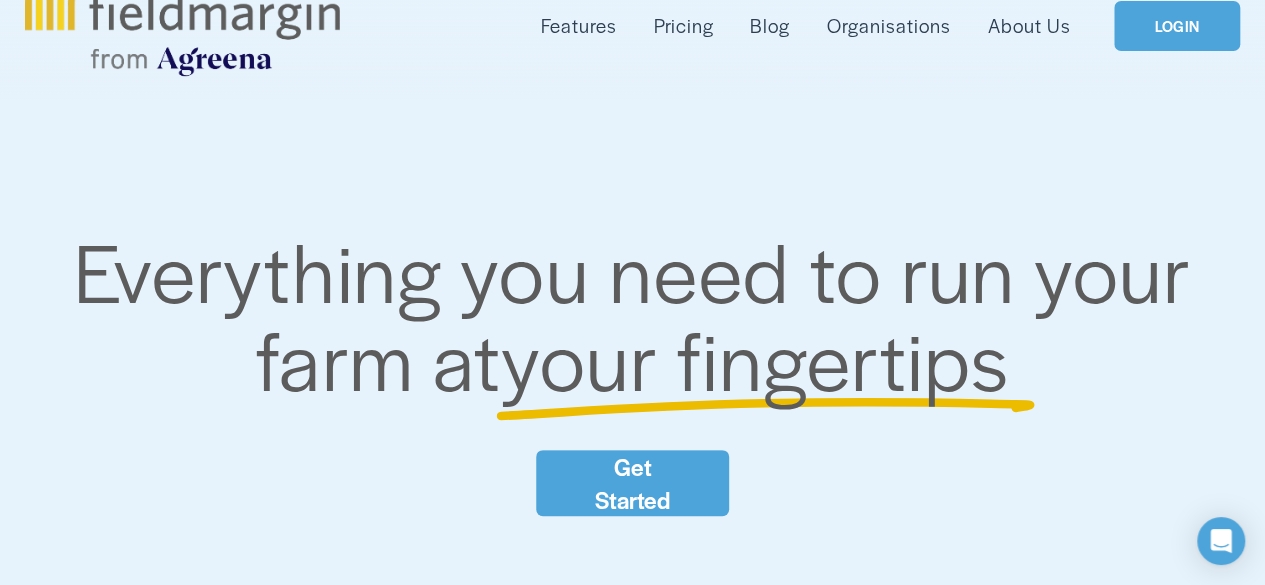 click on "LOGIN" at bounding box center (1177, 26) 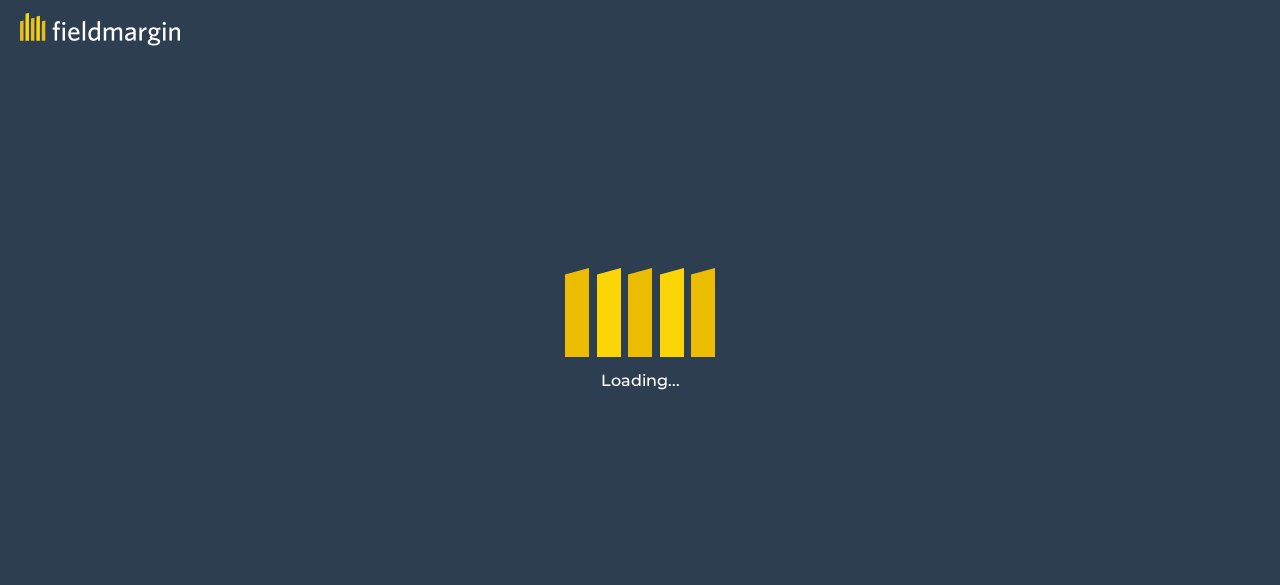 scroll, scrollTop: 0, scrollLeft: 0, axis: both 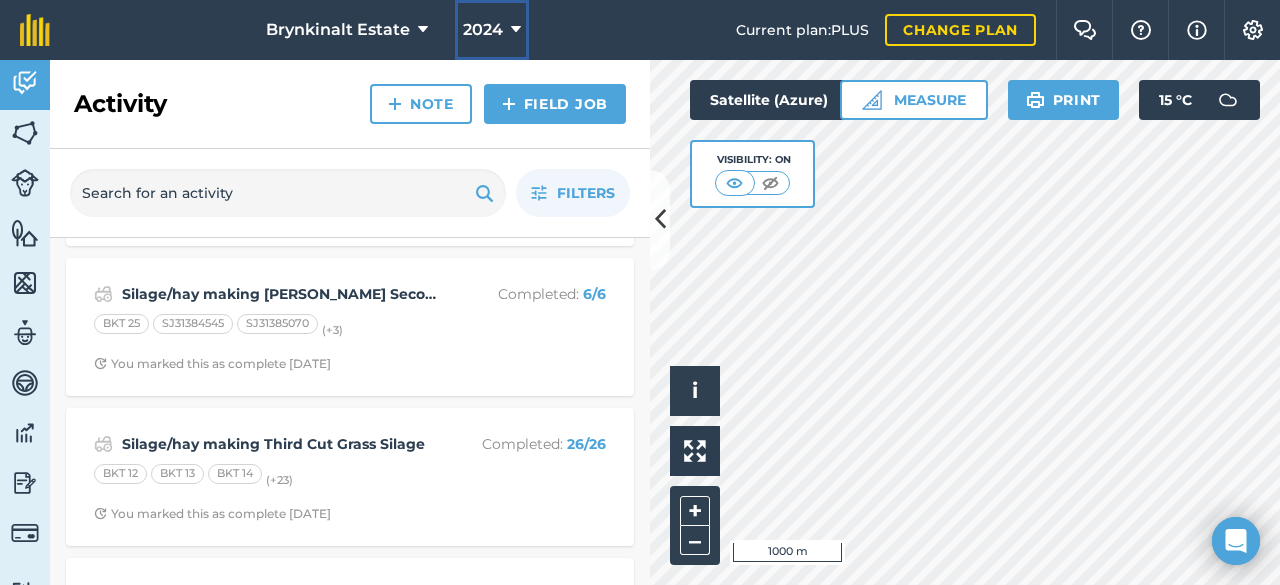click at bounding box center [516, 30] 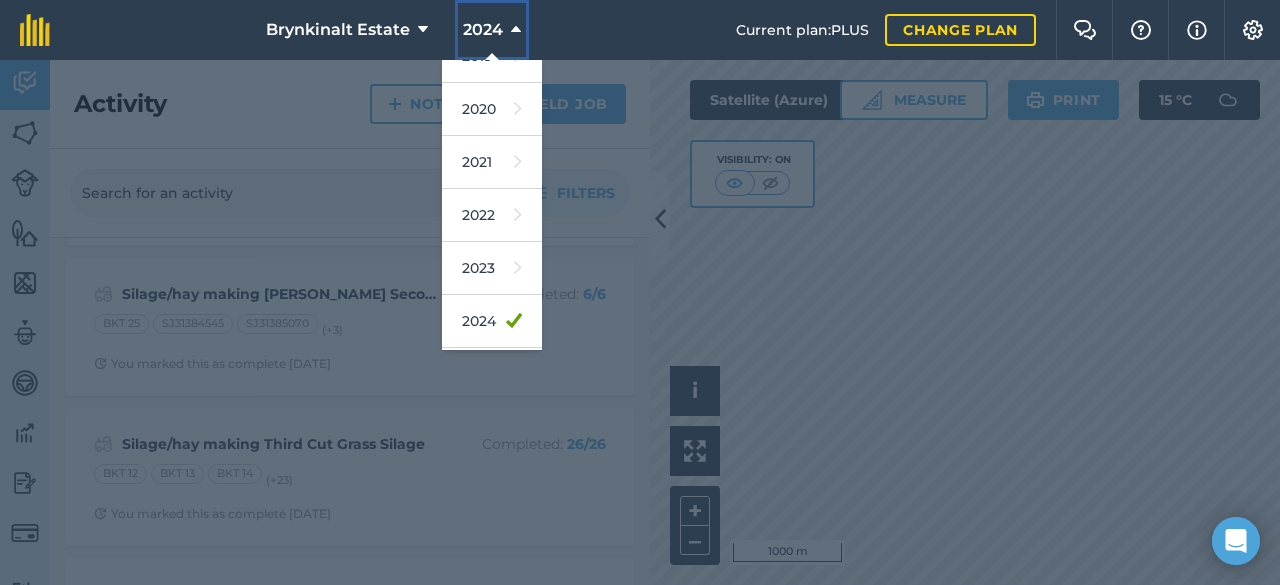 scroll, scrollTop: 289, scrollLeft: 0, axis: vertical 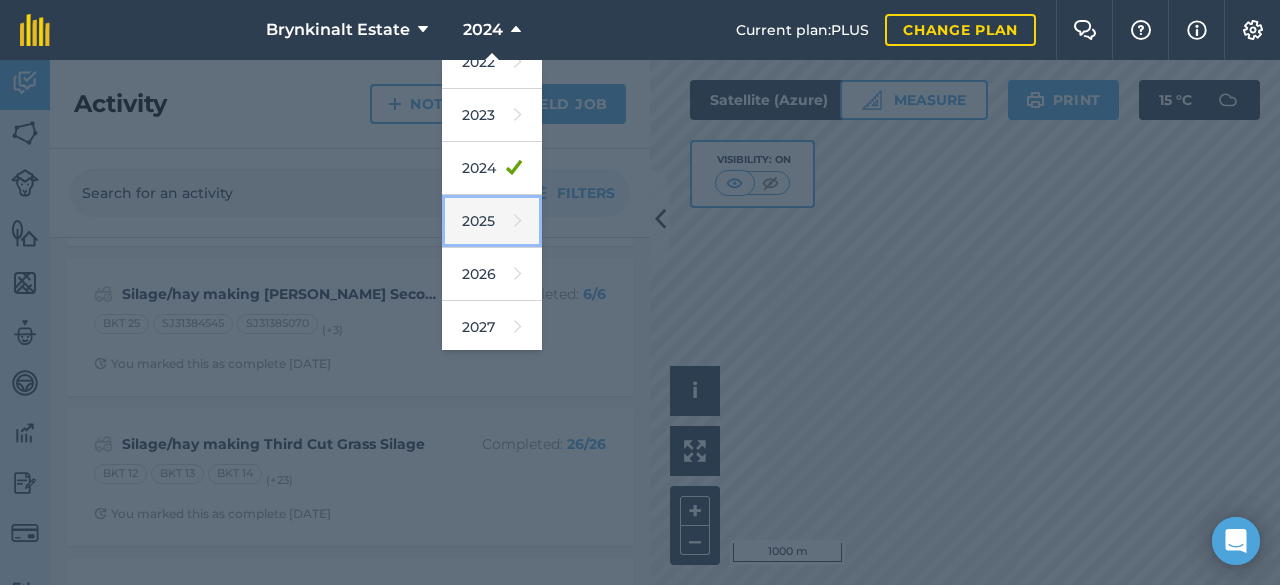 click at bounding box center [518, 221] 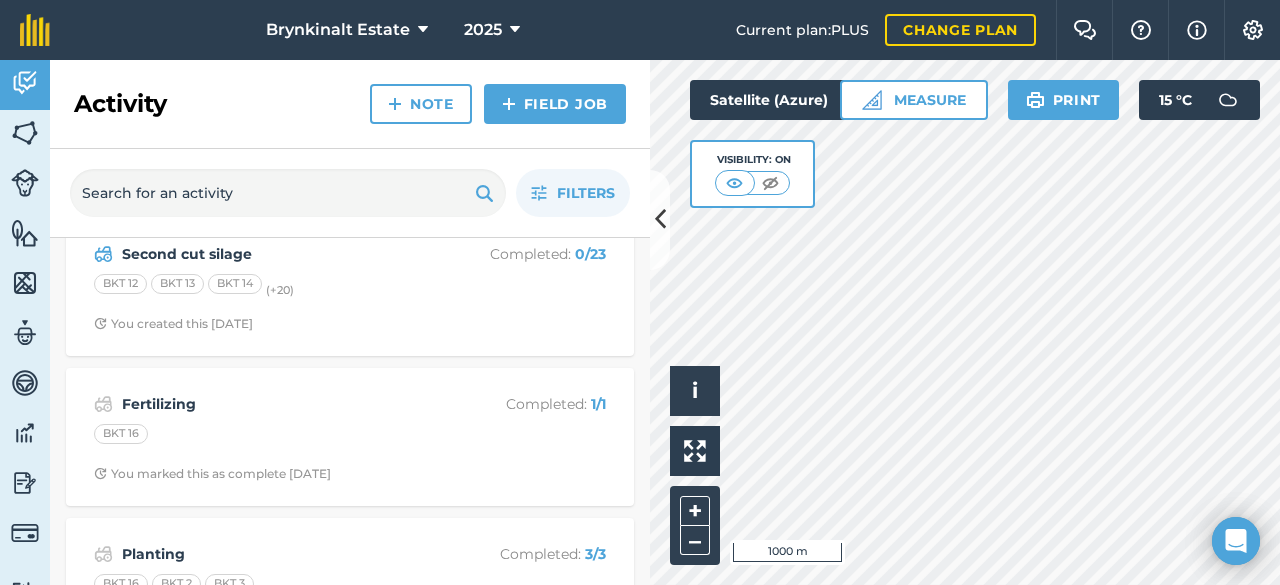 scroll, scrollTop: 400, scrollLeft: 0, axis: vertical 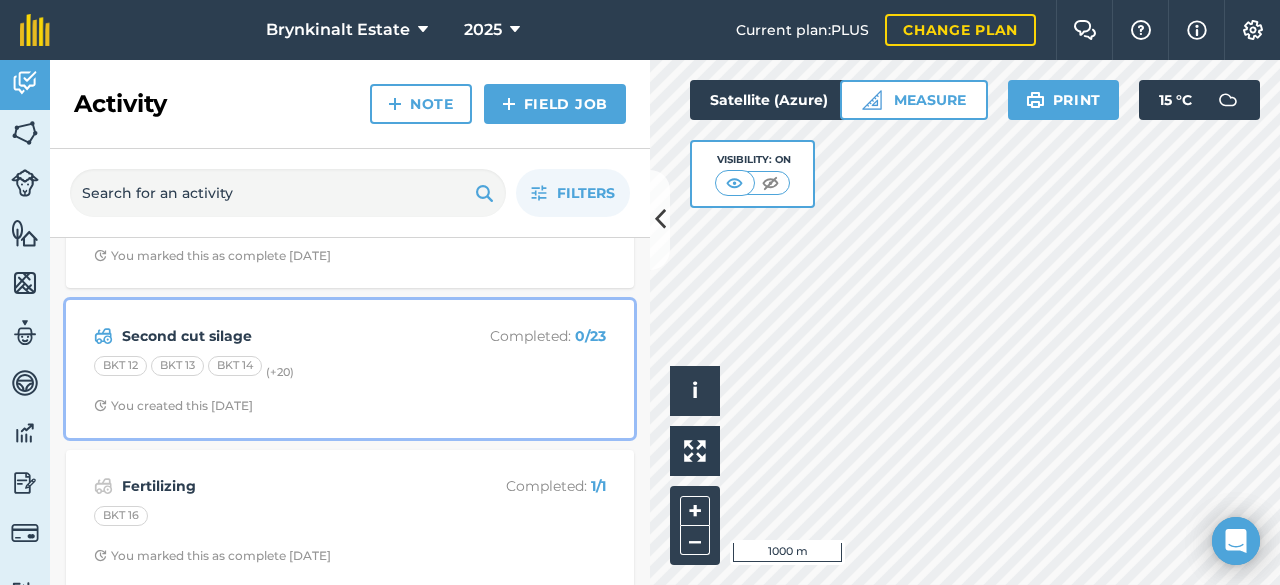 click on "You created this 29 days ago" at bounding box center (350, 406) 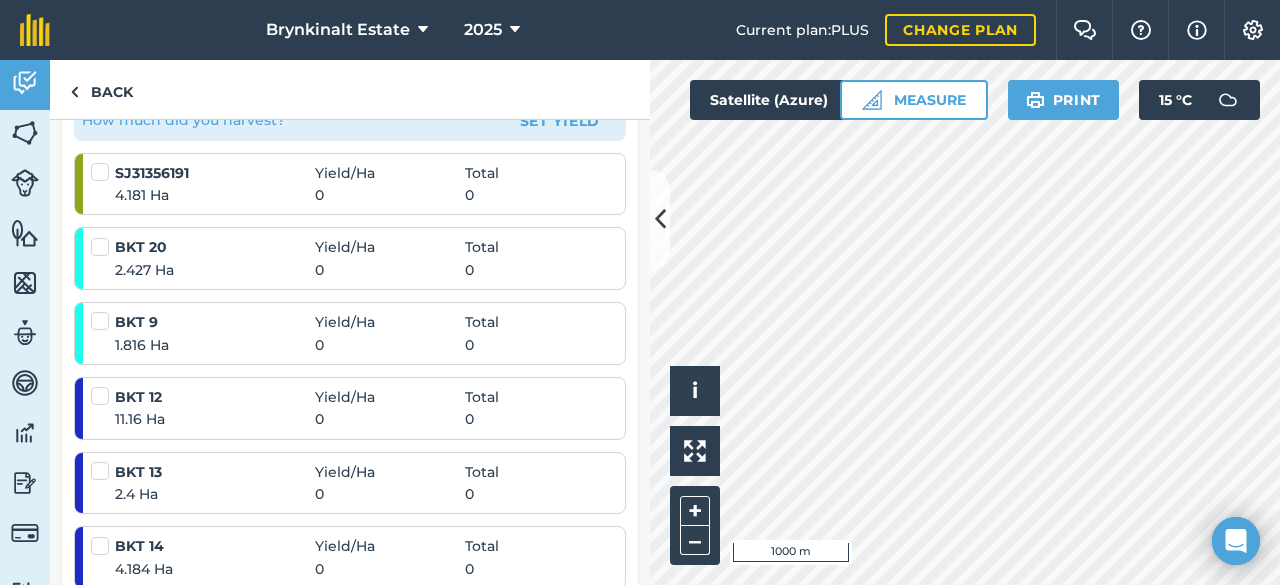 scroll, scrollTop: 0, scrollLeft: 0, axis: both 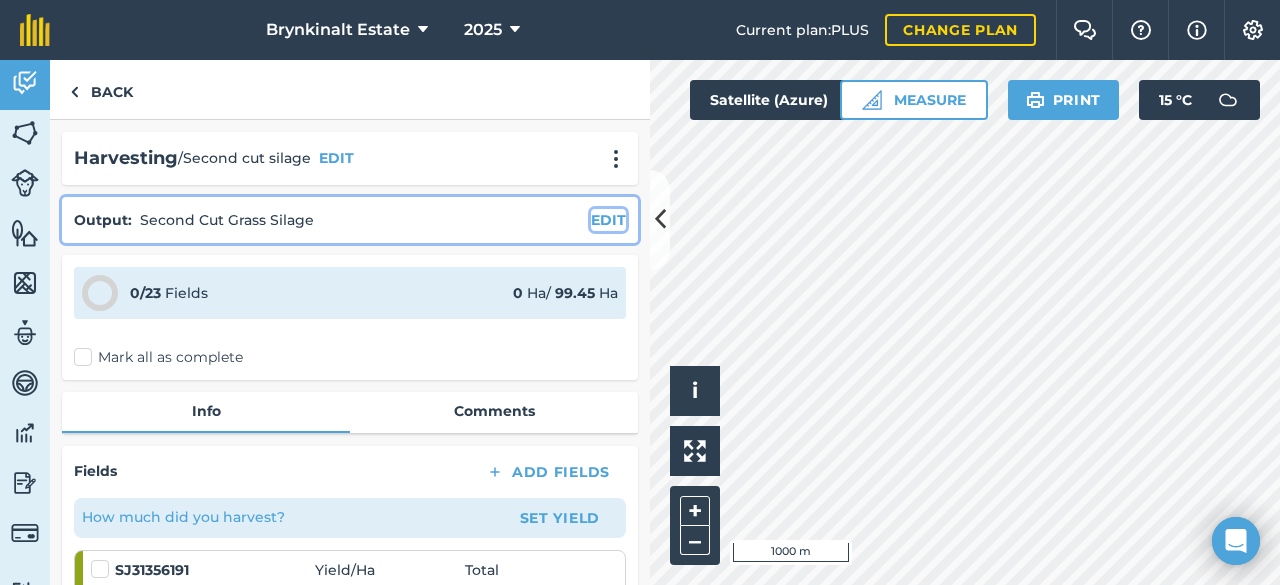 click on "EDIT" at bounding box center [608, 220] 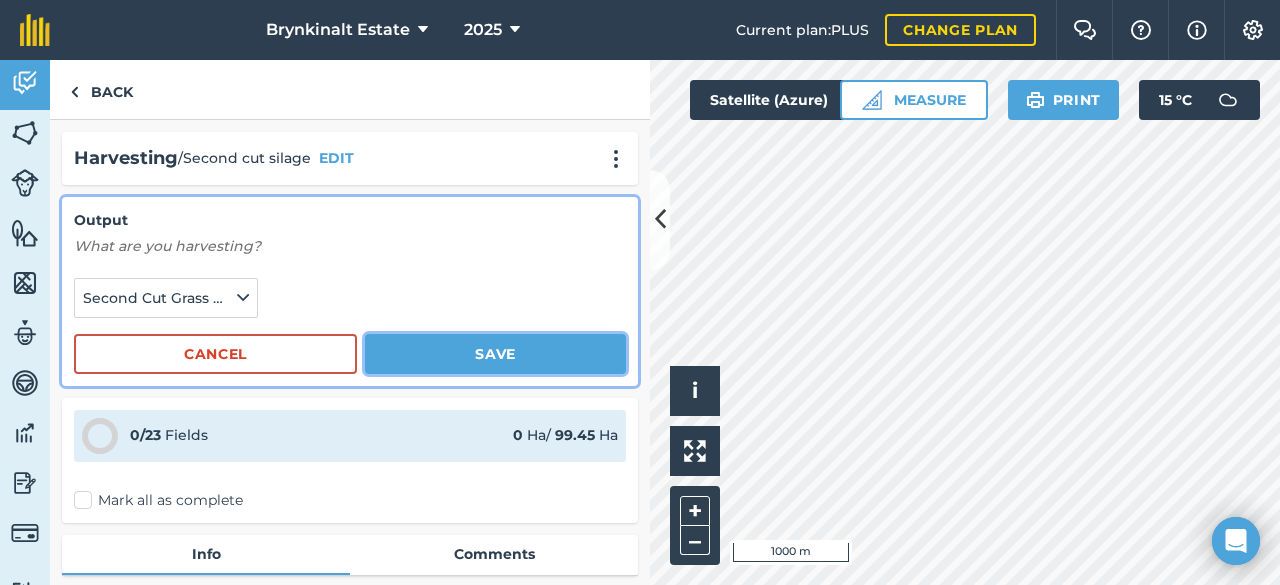 click on "Save" at bounding box center (495, 354) 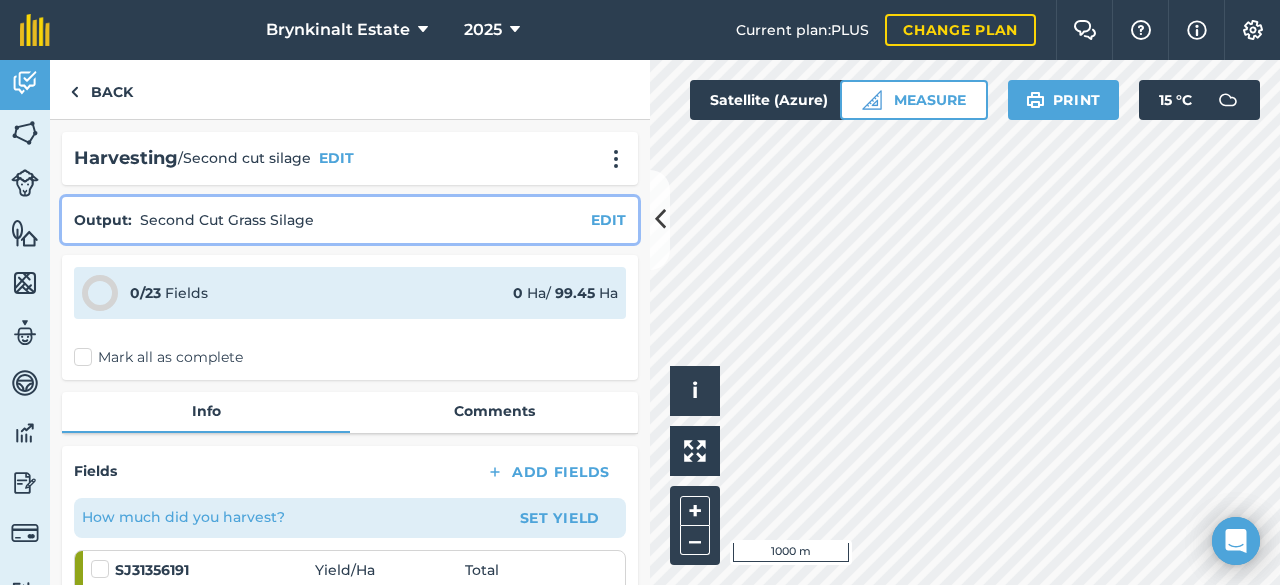 click on "Mark all as complete" at bounding box center [158, 357] 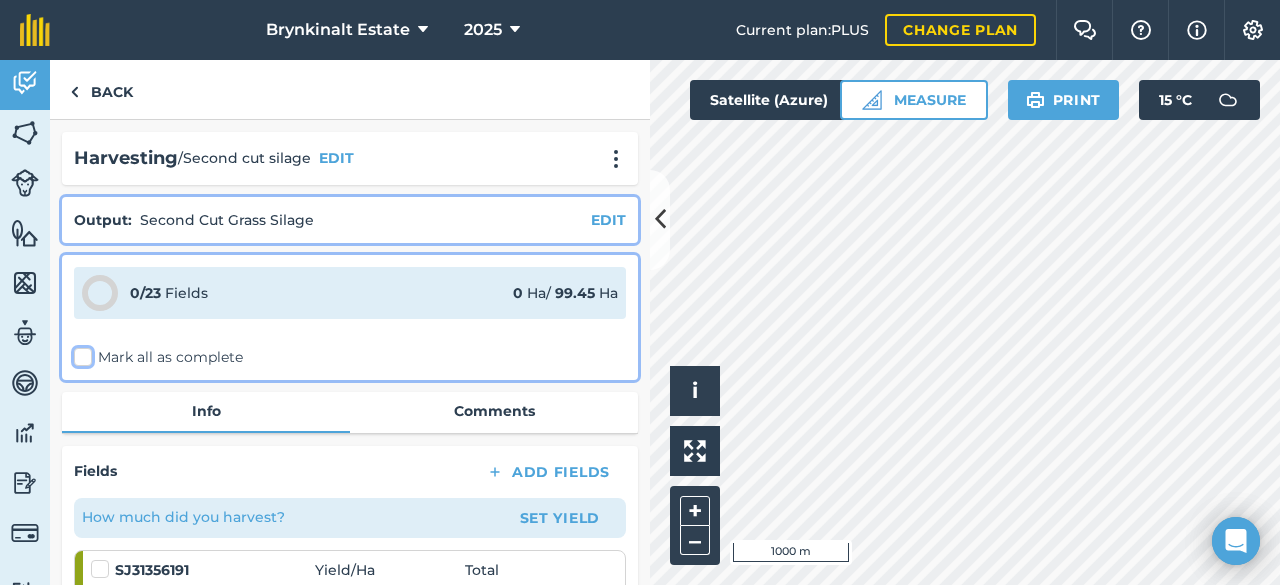 click on "Mark all as complete" at bounding box center (80, 353) 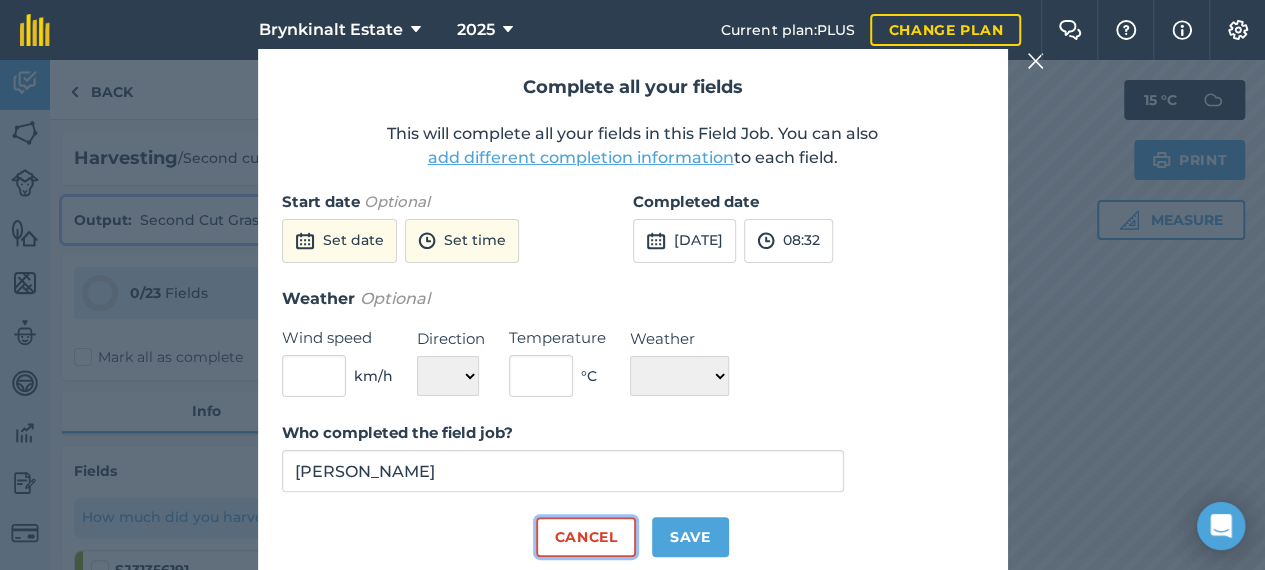 click on "Cancel" at bounding box center (585, 537) 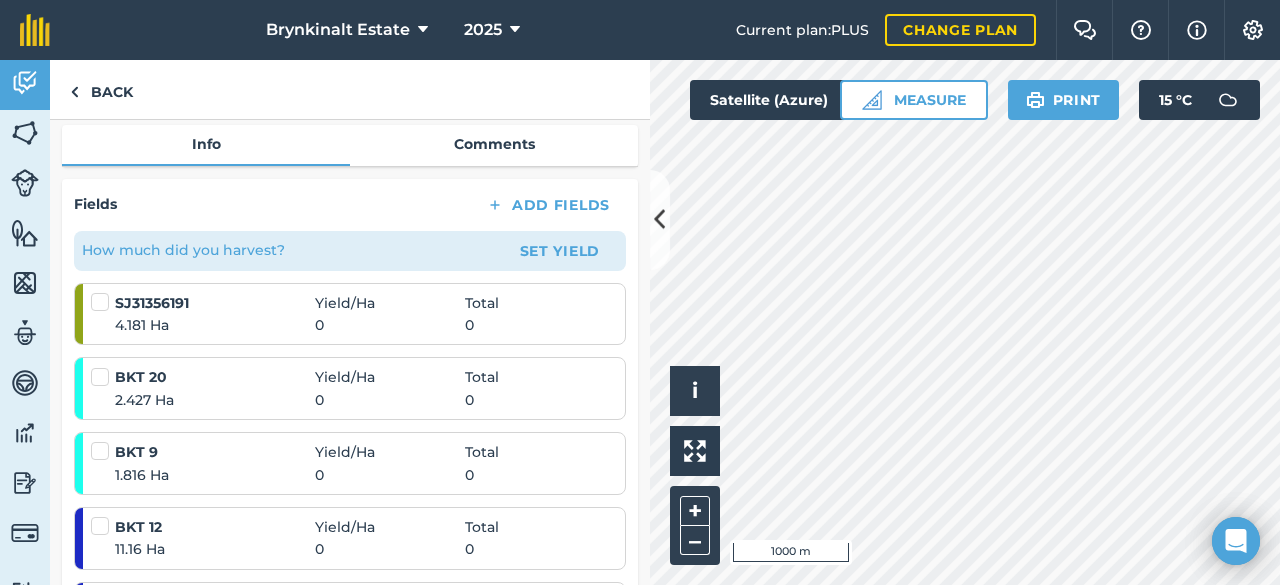scroll, scrollTop: 300, scrollLeft: 0, axis: vertical 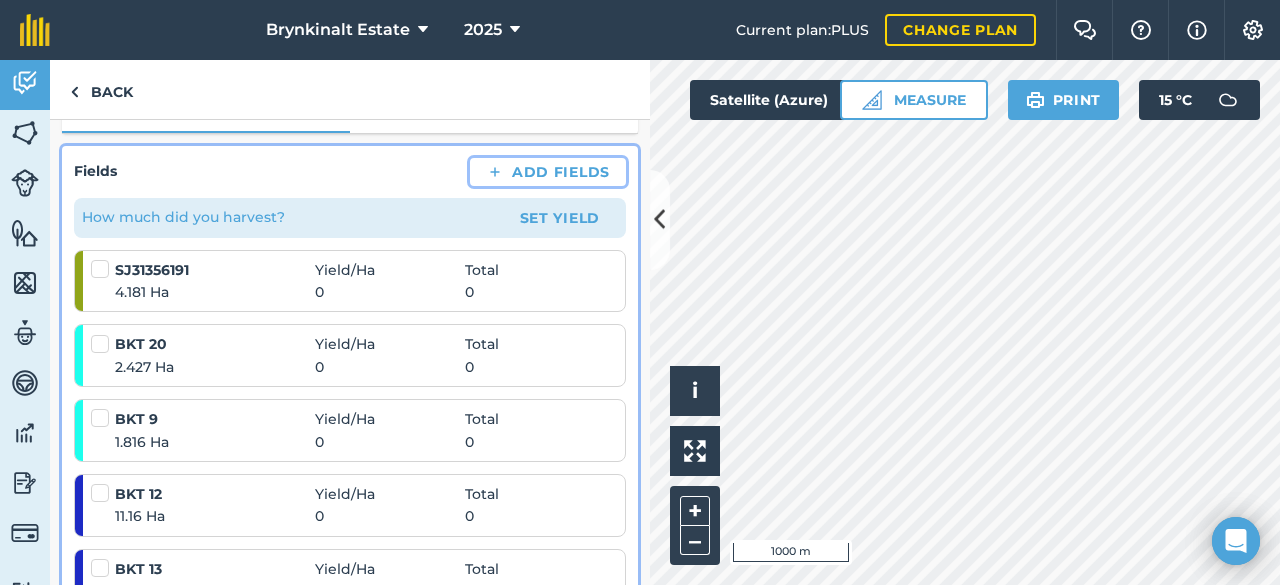 click on "Add Fields" at bounding box center (548, 172) 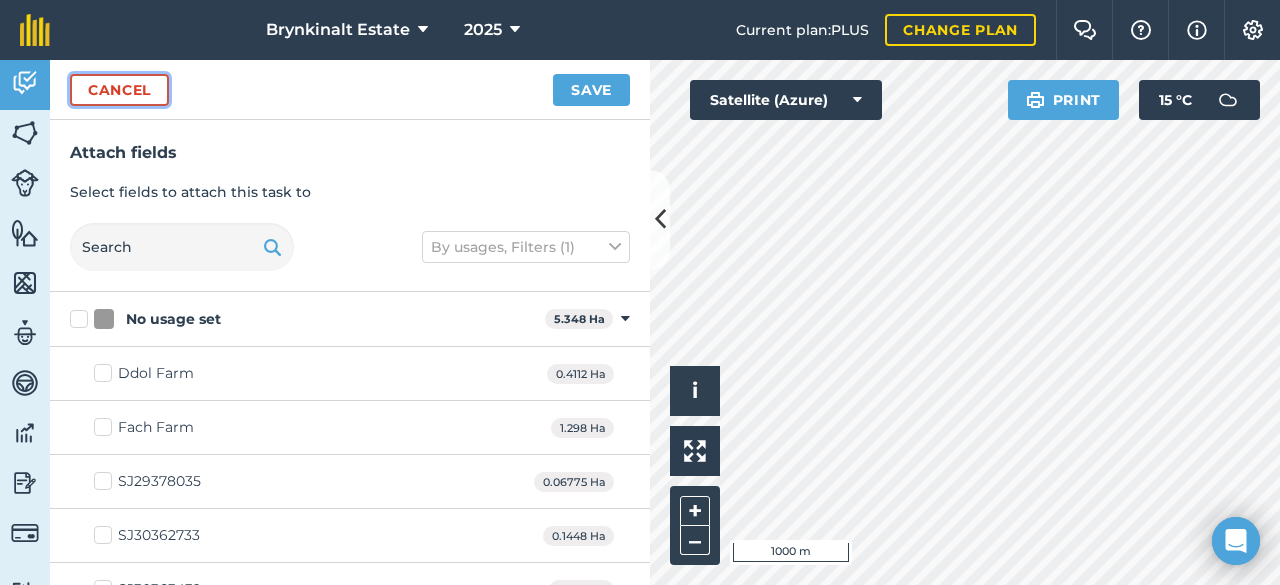 drag, startPoint x: 152, startPoint y: 91, endPoint x: 189, endPoint y: 115, distance: 44.102154 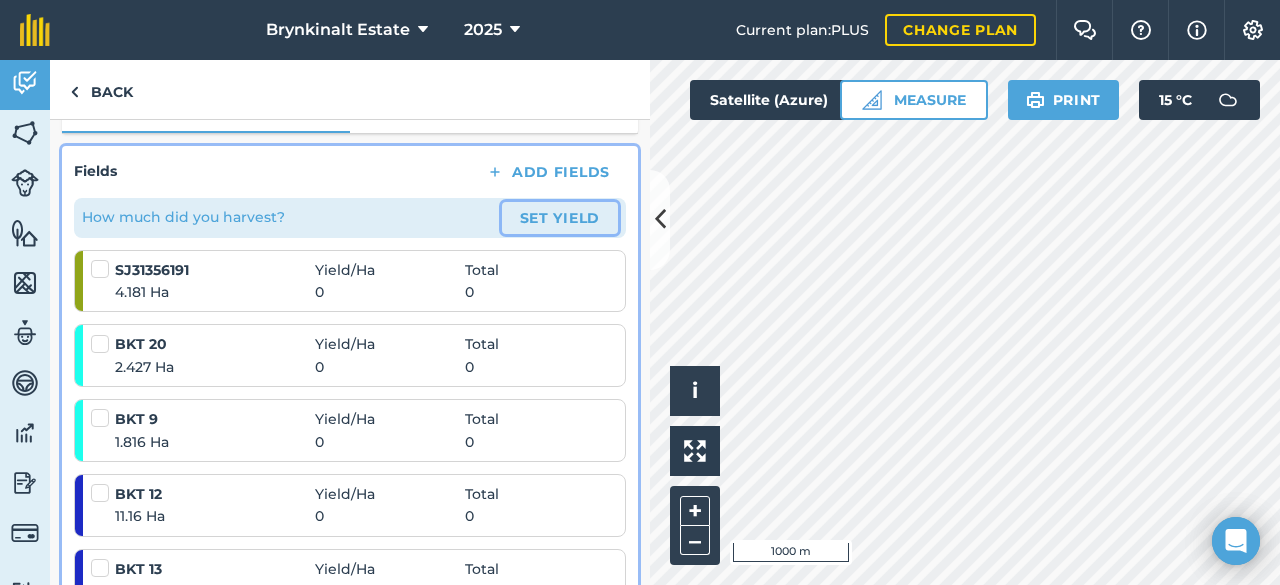 click on "Set Yield" at bounding box center (560, 218) 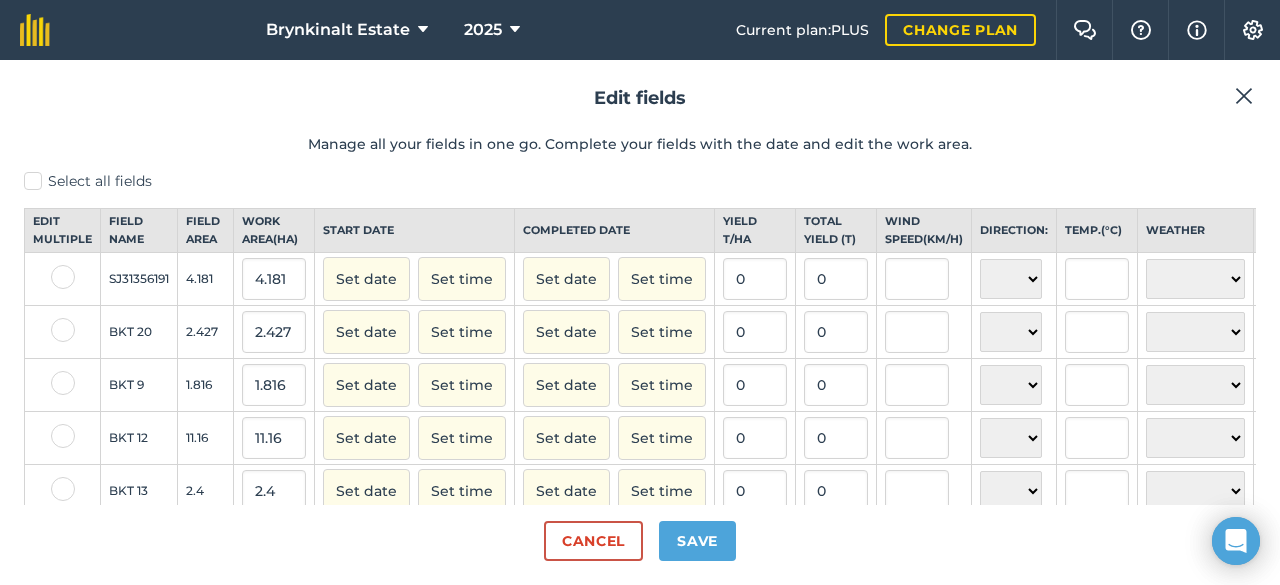 scroll, scrollTop: 0, scrollLeft: 0, axis: both 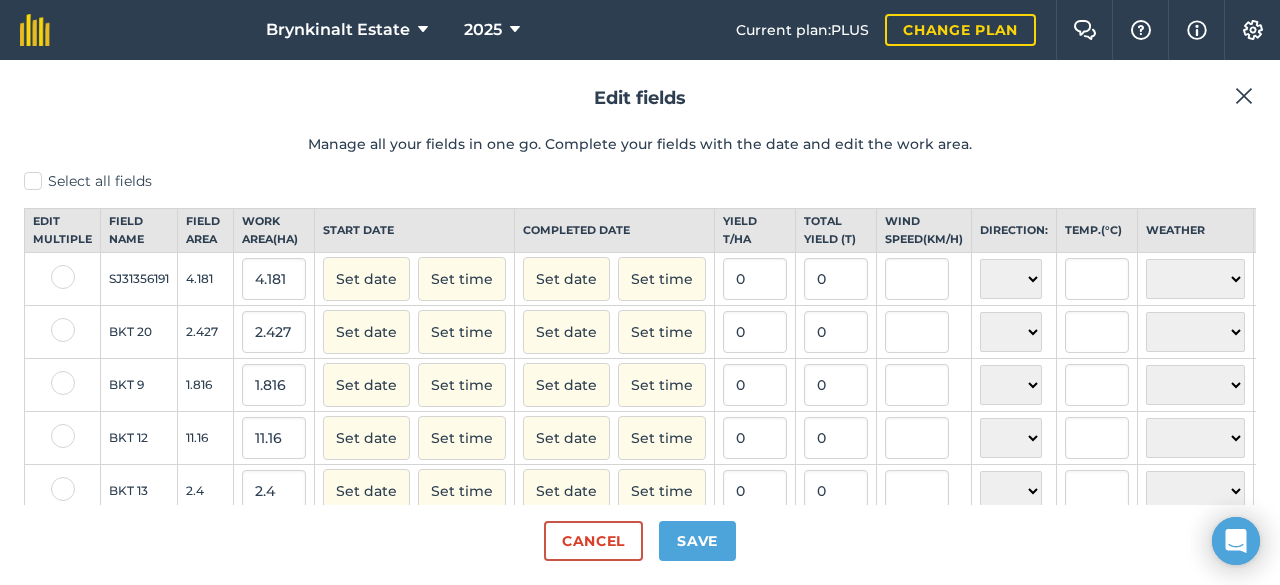 click at bounding box center (1244, 96) 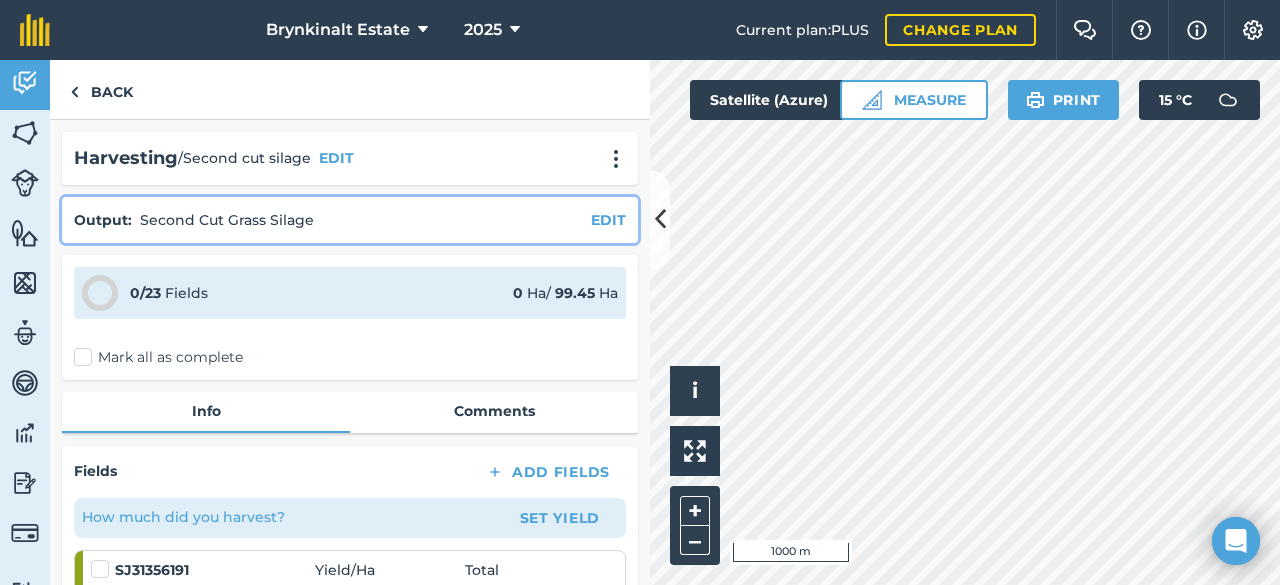 scroll, scrollTop: 200, scrollLeft: 0, axis: vertical 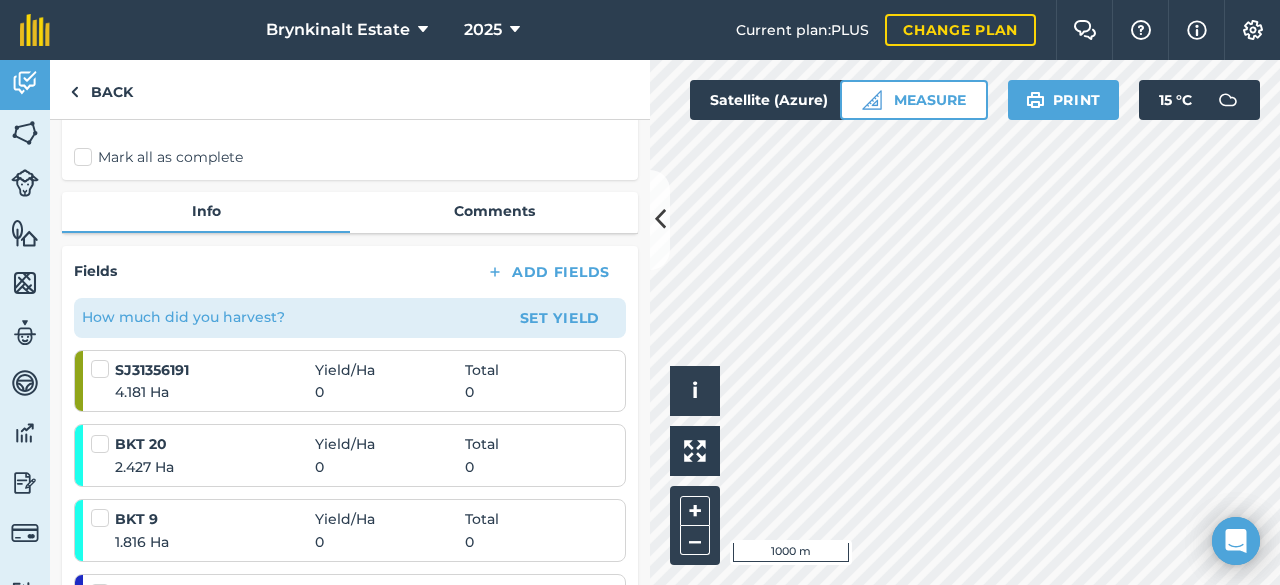 click at bounding box center [103, 359] 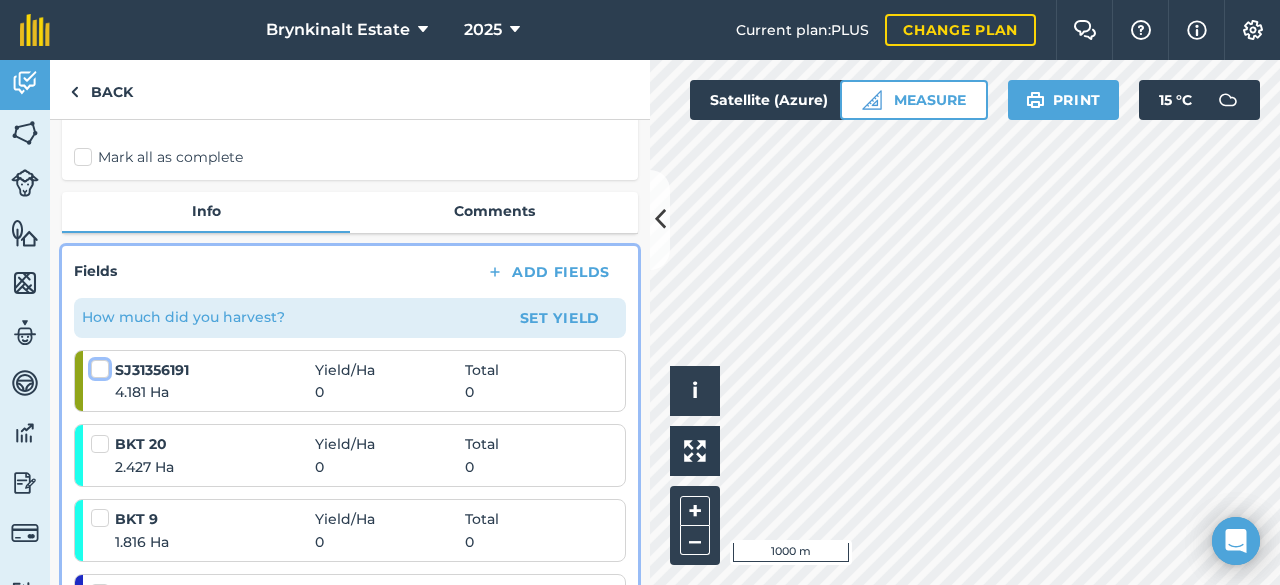 click at bounding box center [97, 365] 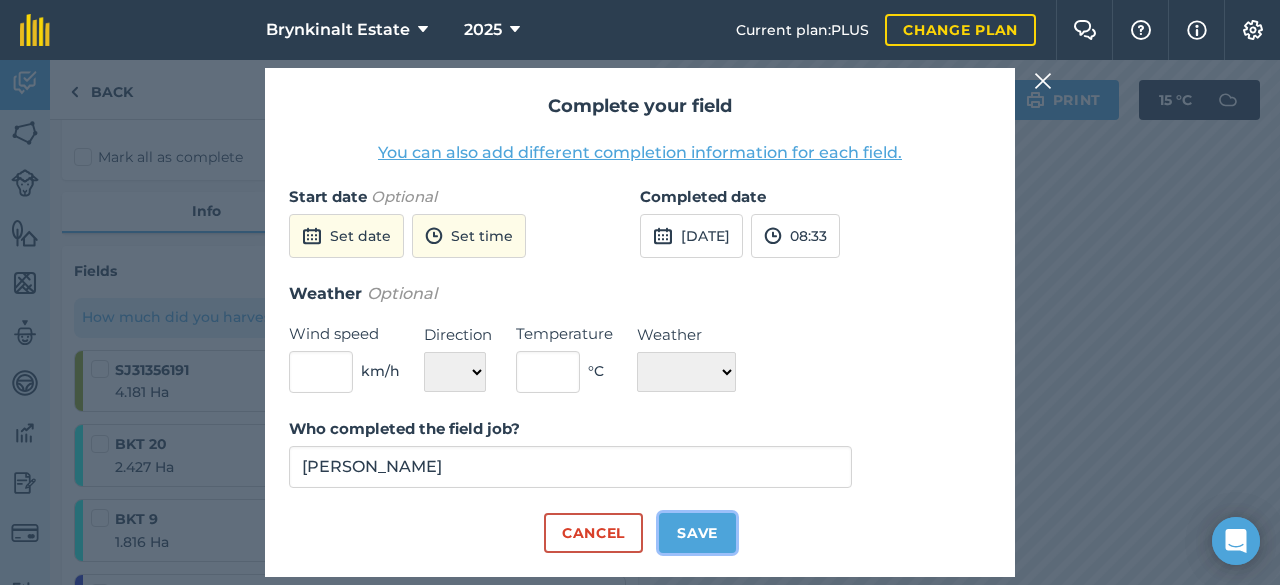 click on "Save" at bounding box center [697, 533] 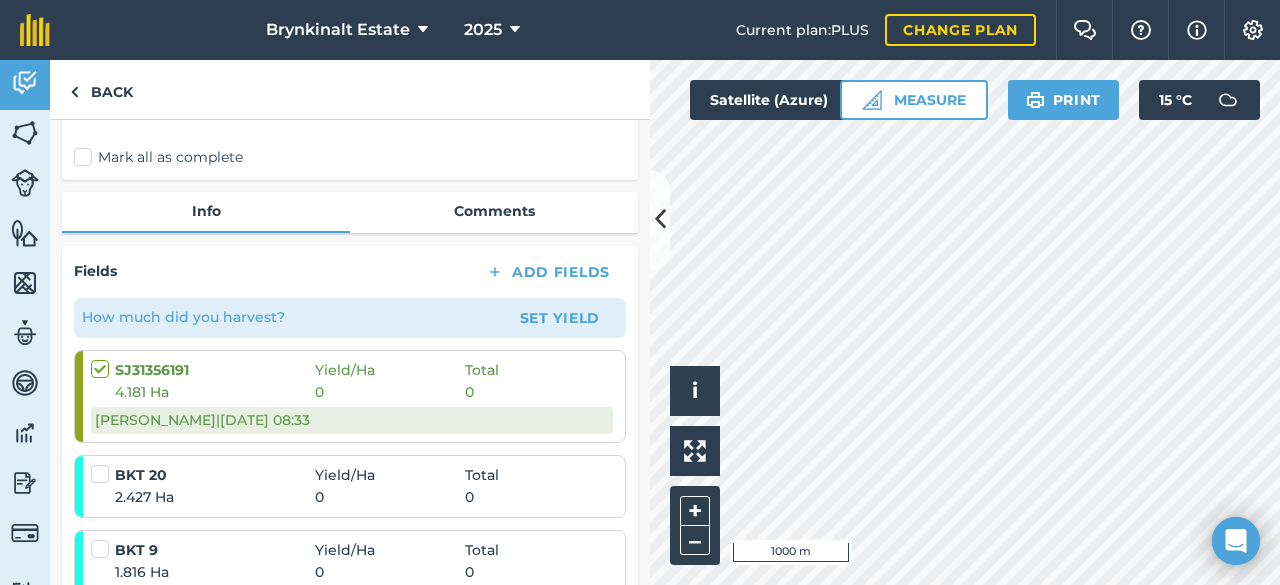 click at bounding box center (103, 359) 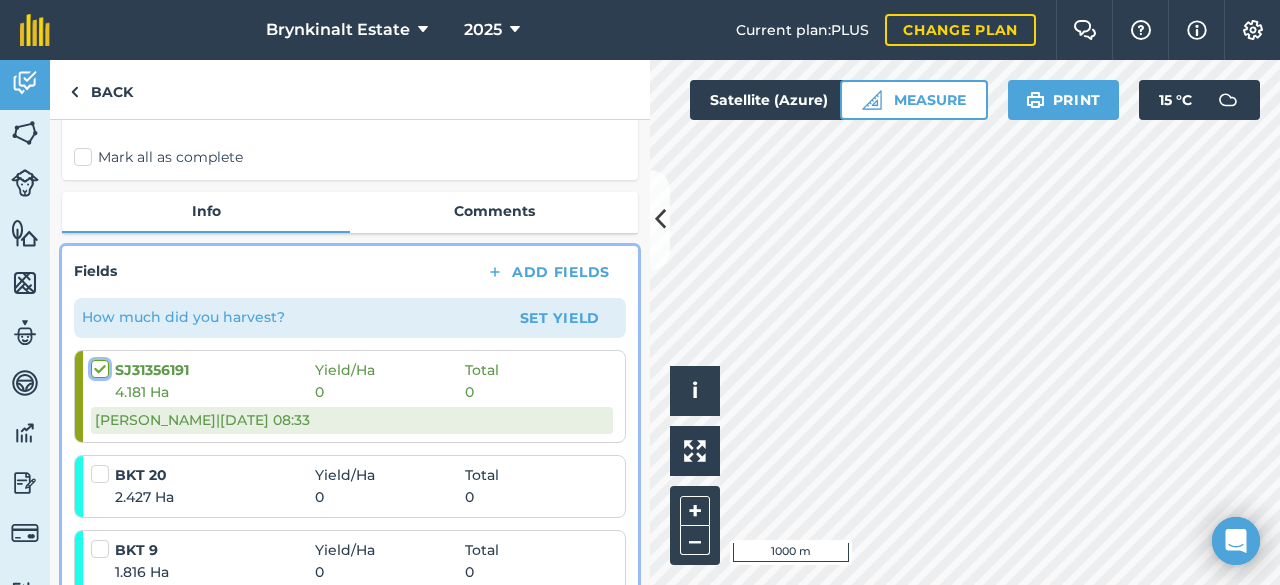 click at bounding box center [97, 365] 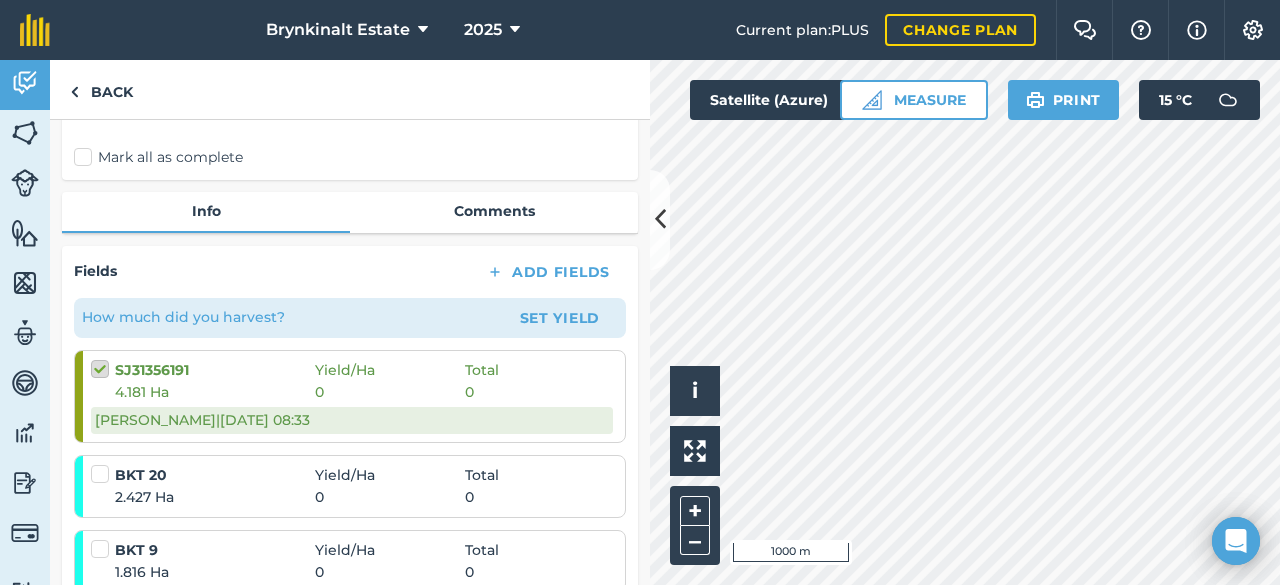 checkbox on "false" 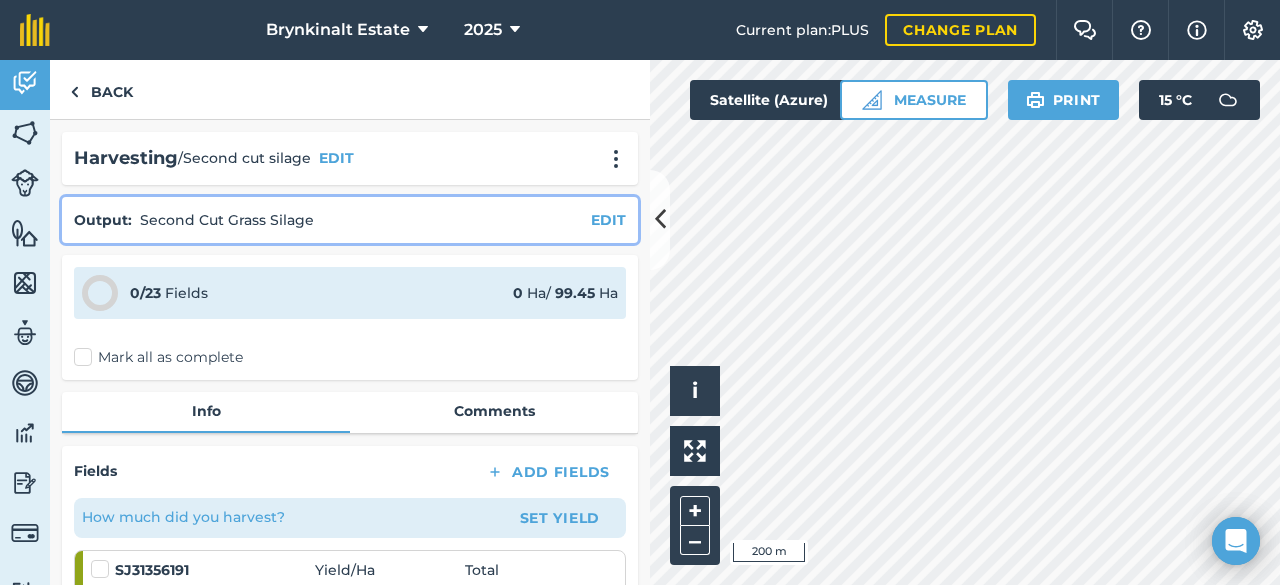 scroll, scrollTop: 200, scrollLeft: 0, axis: vertical 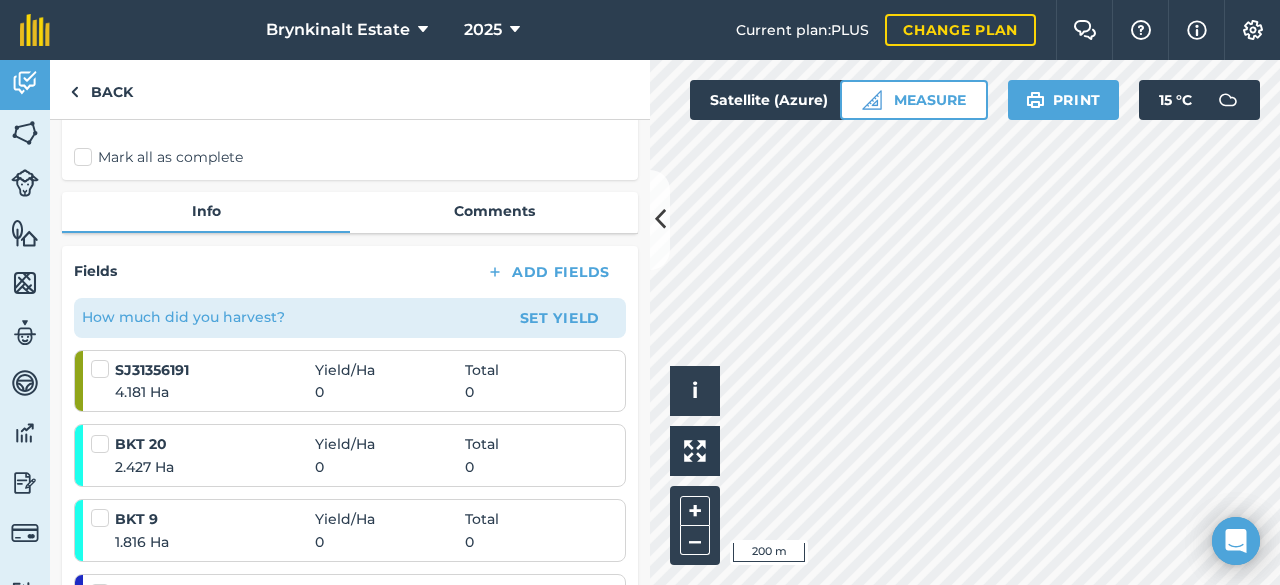 click on "SJ31356191 Yield / Ha Total 4.181   Ha 0 0" at bounding box center [352, 381] 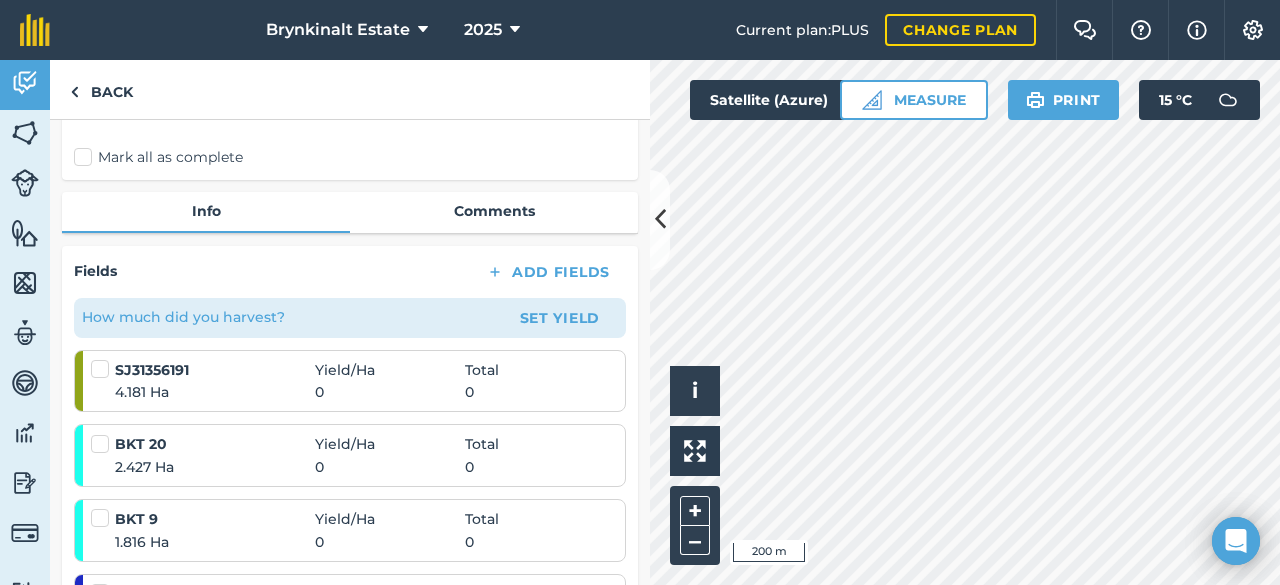 click on "0" at bounding box center [390, 392] 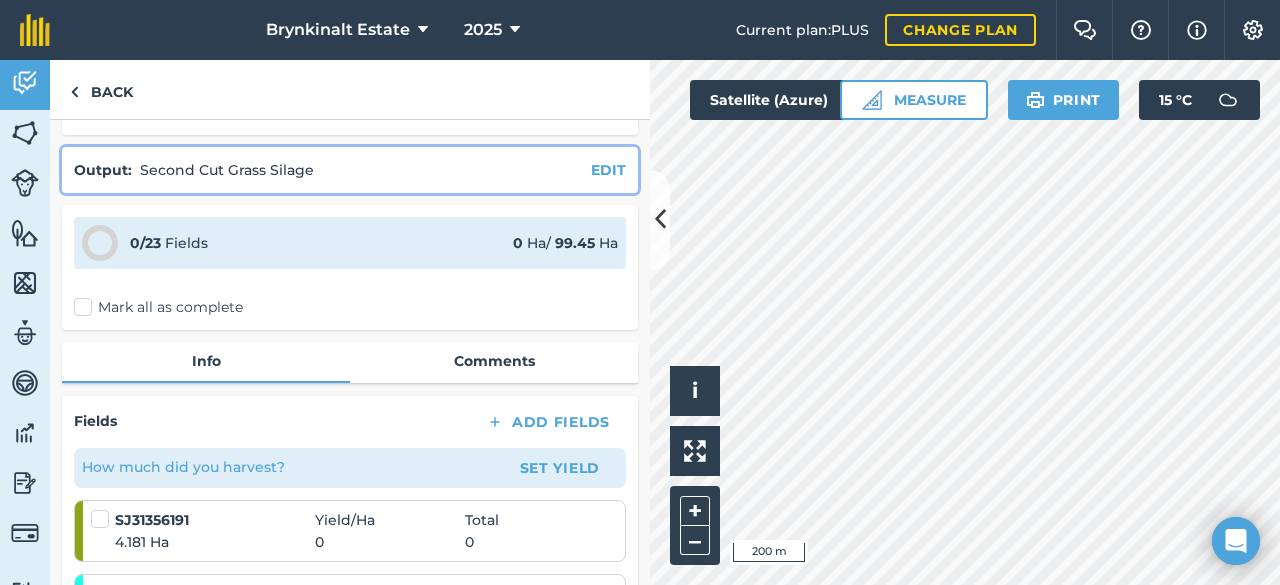 scroll, scrollTop: 0, scrollLeft: 0, axis: both 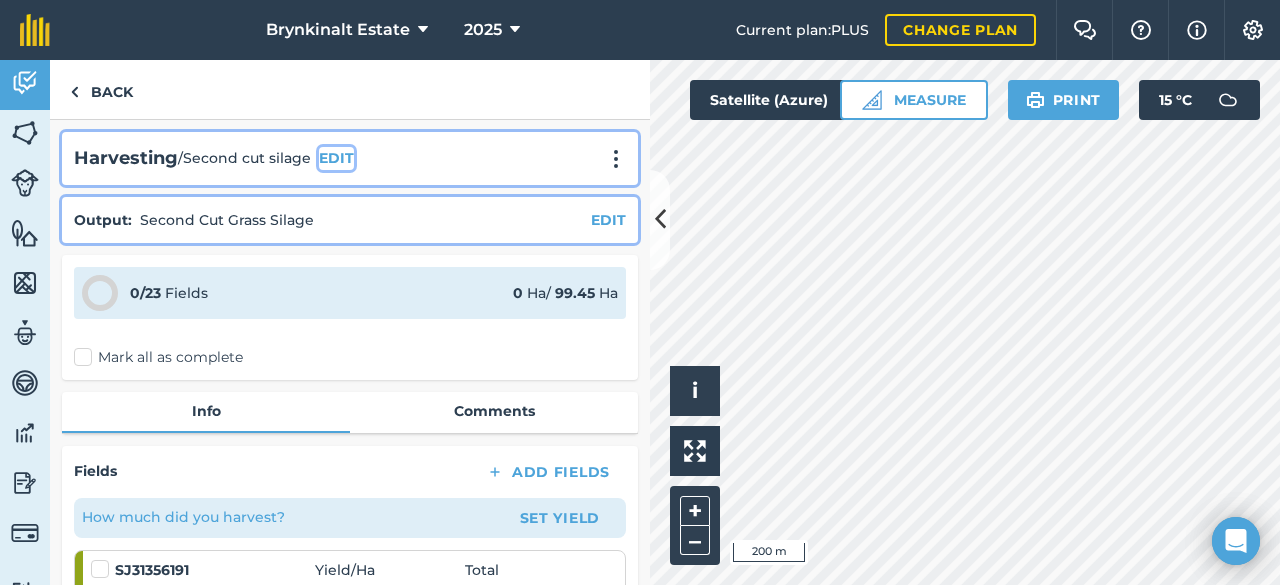 click on "EDIT" at bounding box center (336, 158) 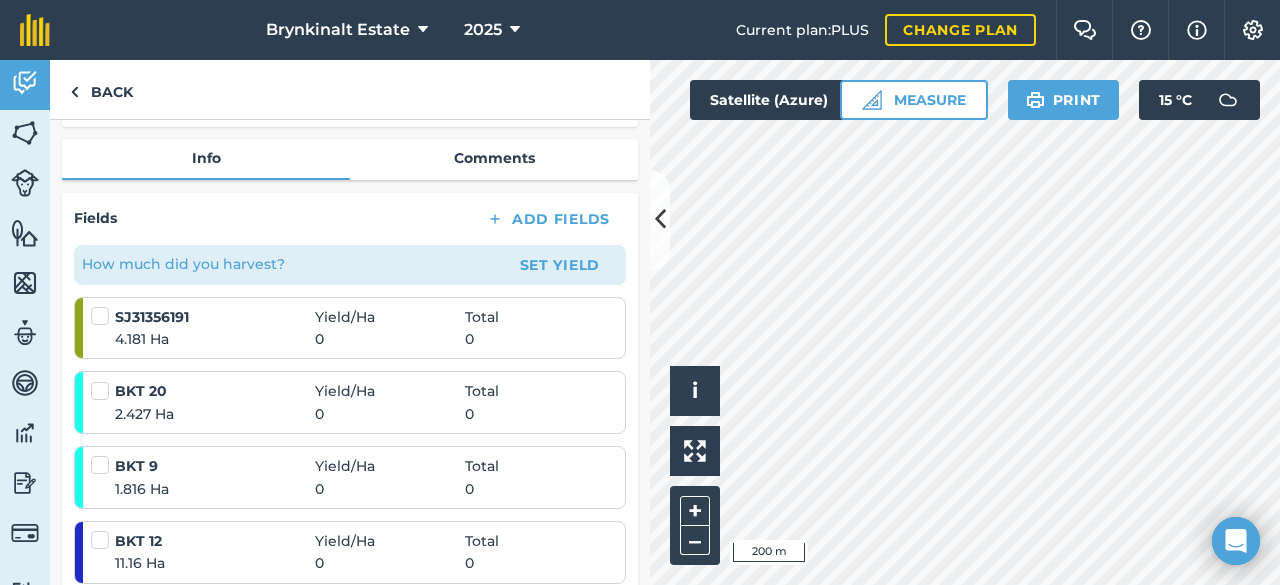 scroll, scrollTop: 700, scrollLeft: 0, axis: vertical 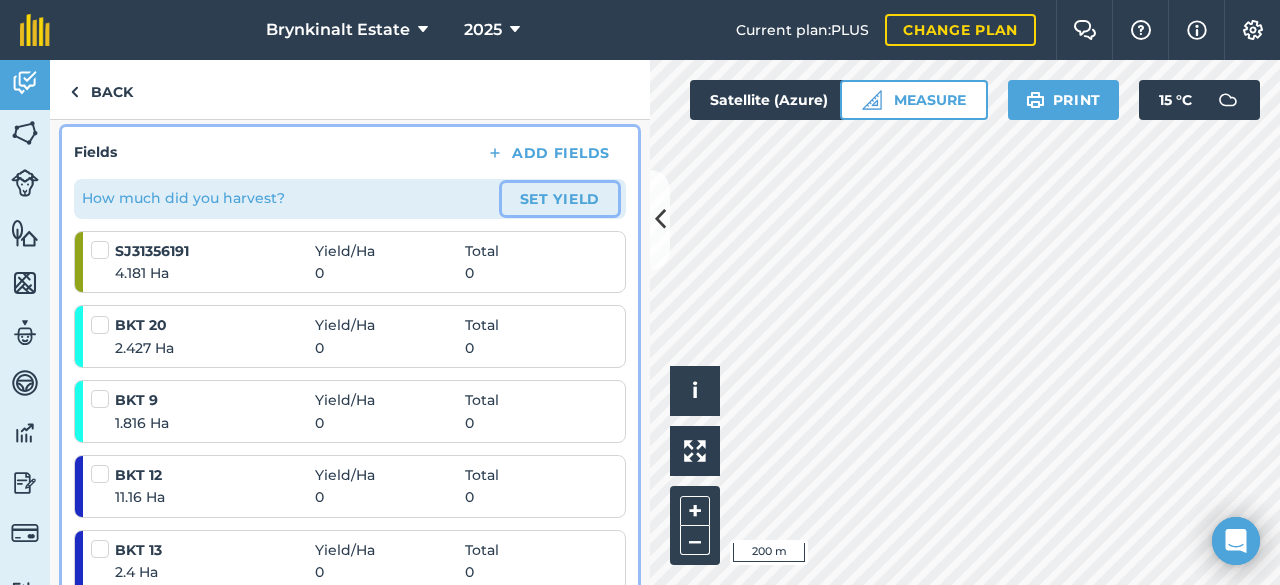 click on "Set Yield" at bounding box center (560, 199) 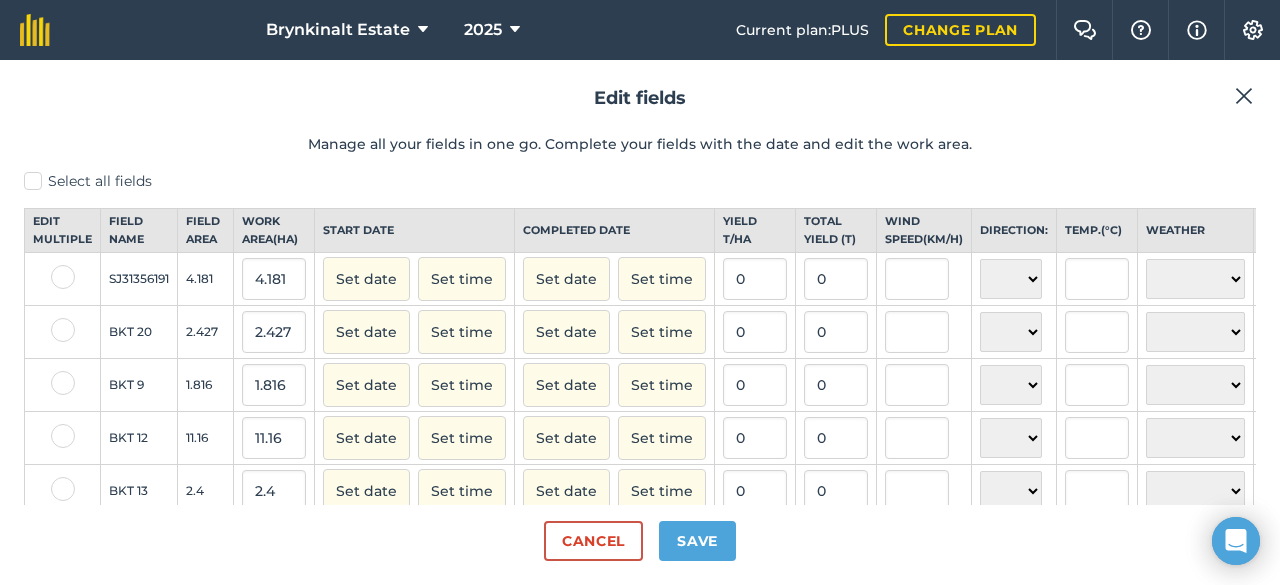 scroll, scrollTop: 240, scrollLeft: 0, axis: vertical 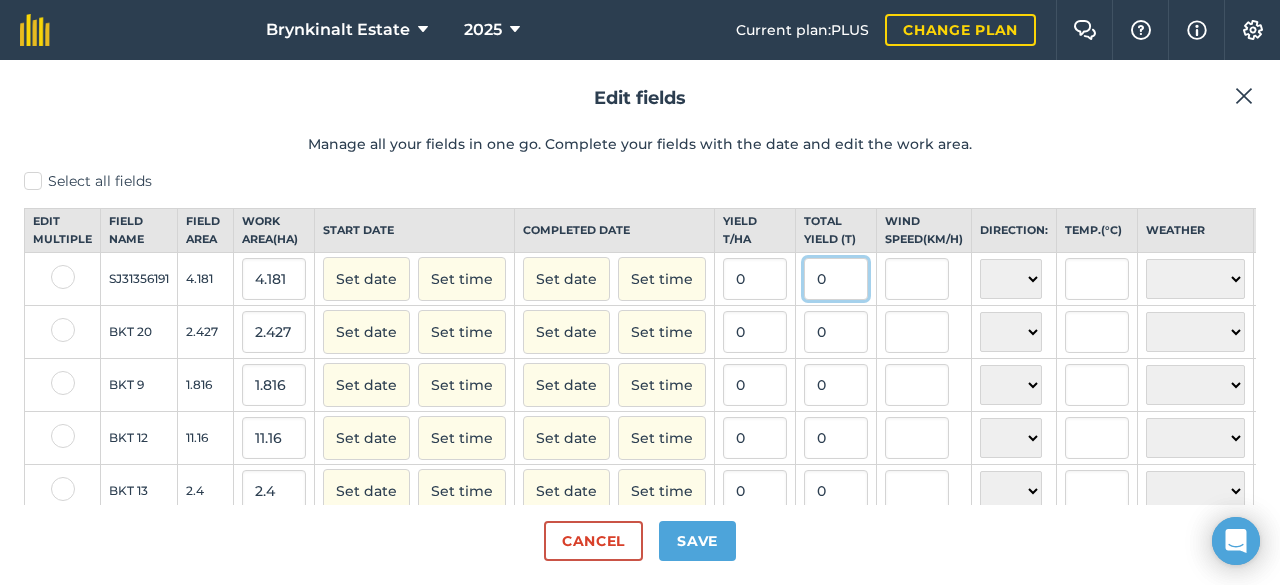 click on "0" at bounding box center (836, 279) 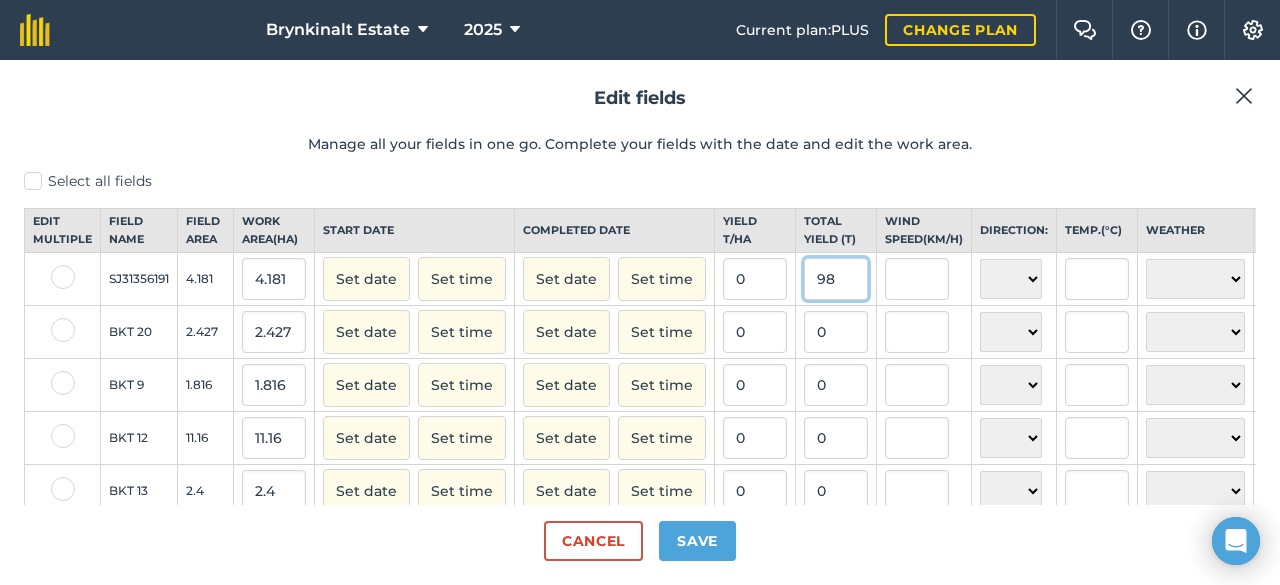type on "98" 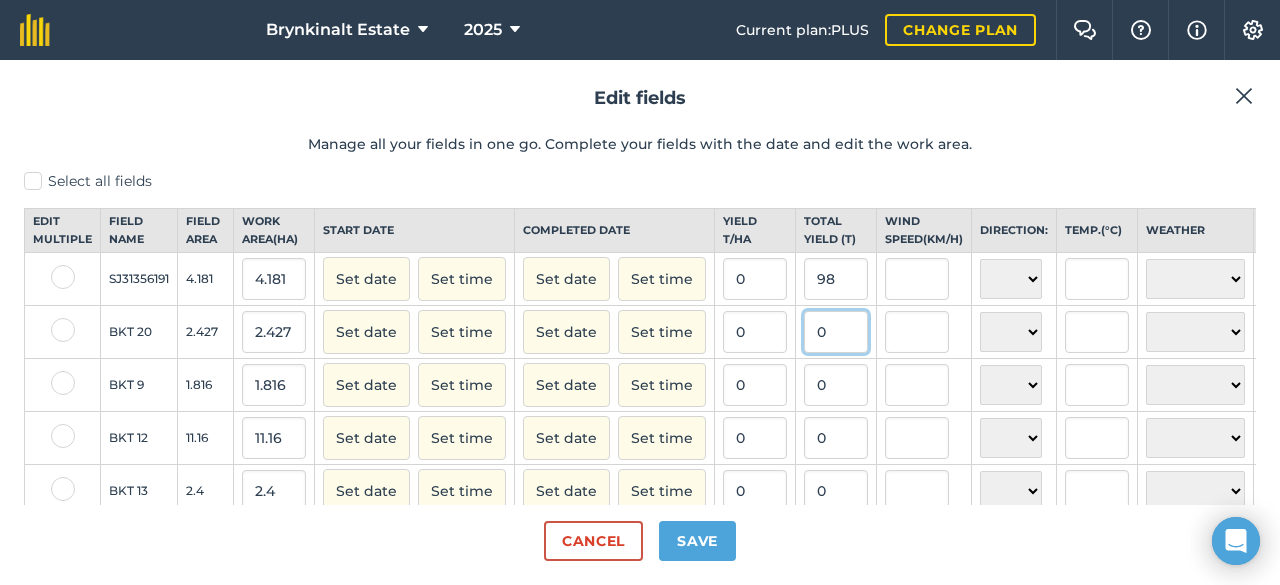 type on "23.439368572111935" 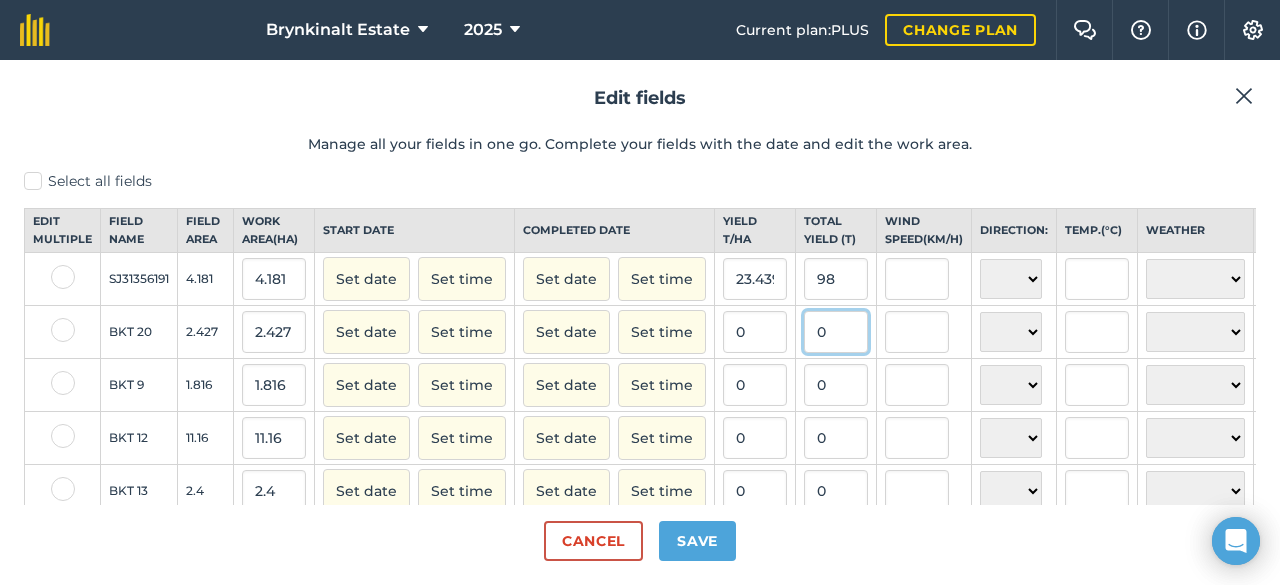 click on "0" at bounding box center (836, 332) 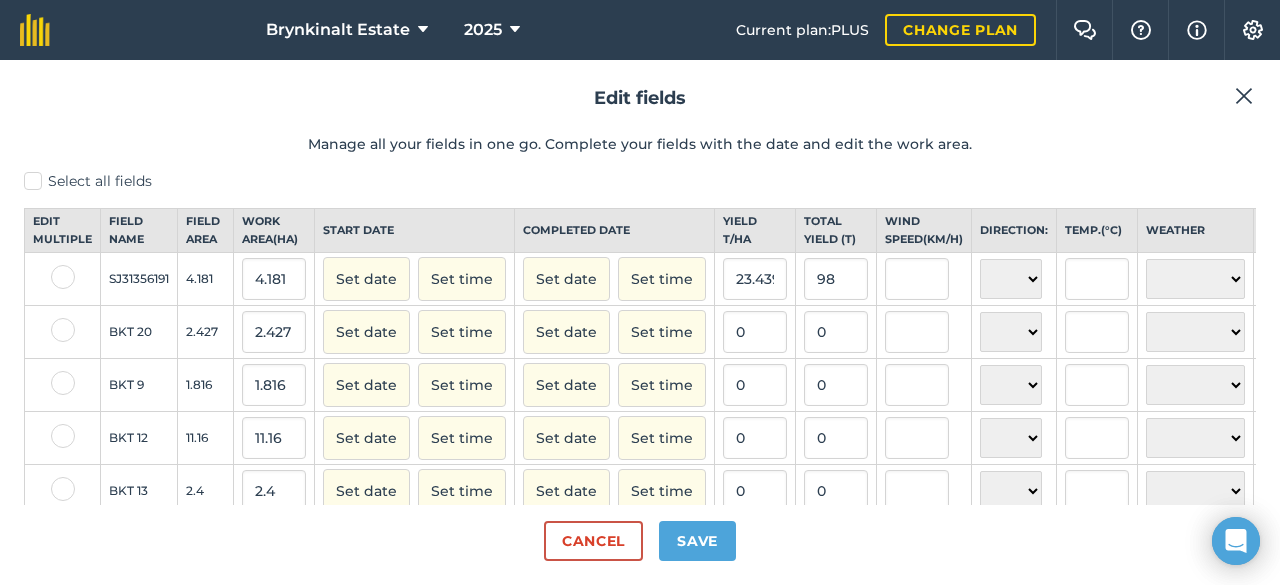 click at bounding box center (1244, 96) 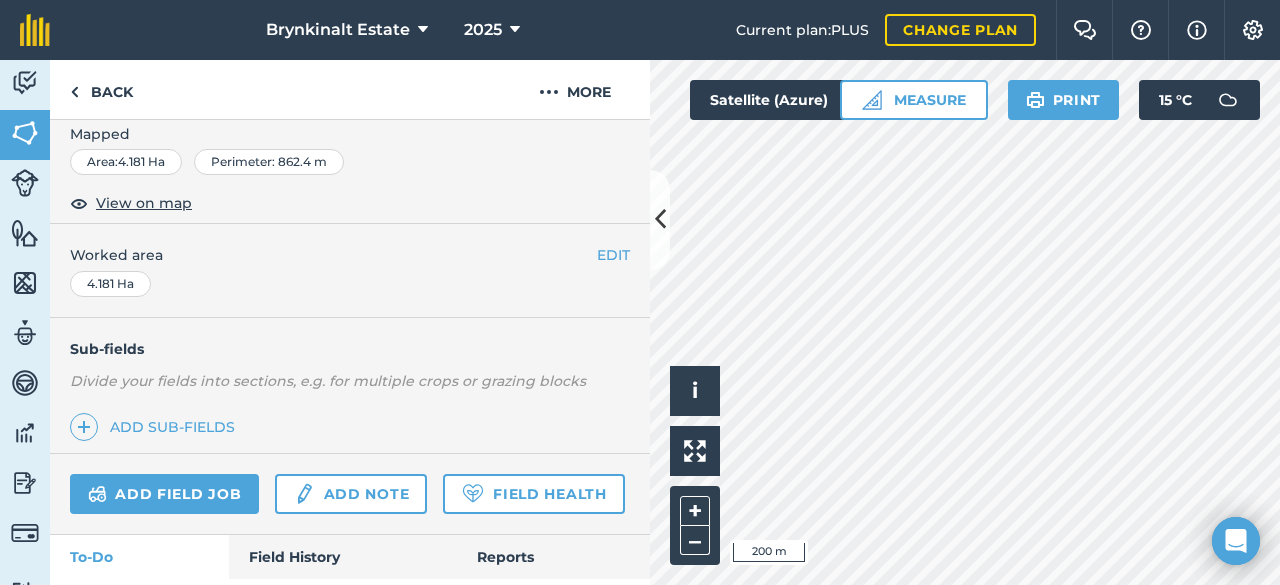 scroll, scrollTop: 424, scrollLeft: 0, axis: vertical 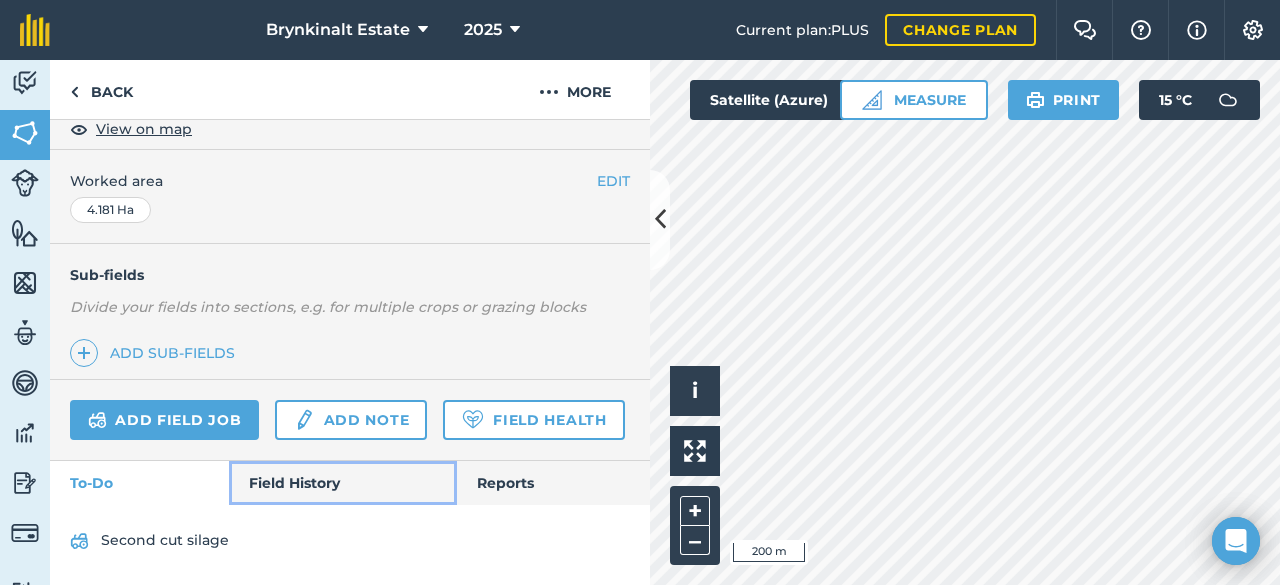 click on "Field History" at bounding box center [342, 483] 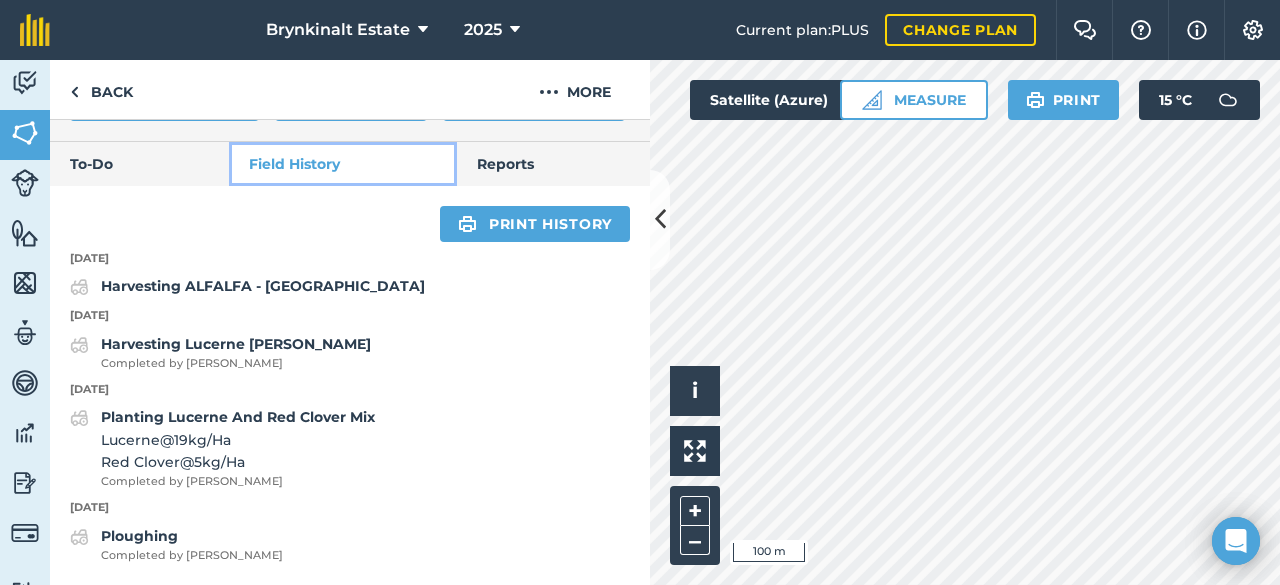 scroll, scrollTop: 744, scrollLeft: 0, axis: vertical 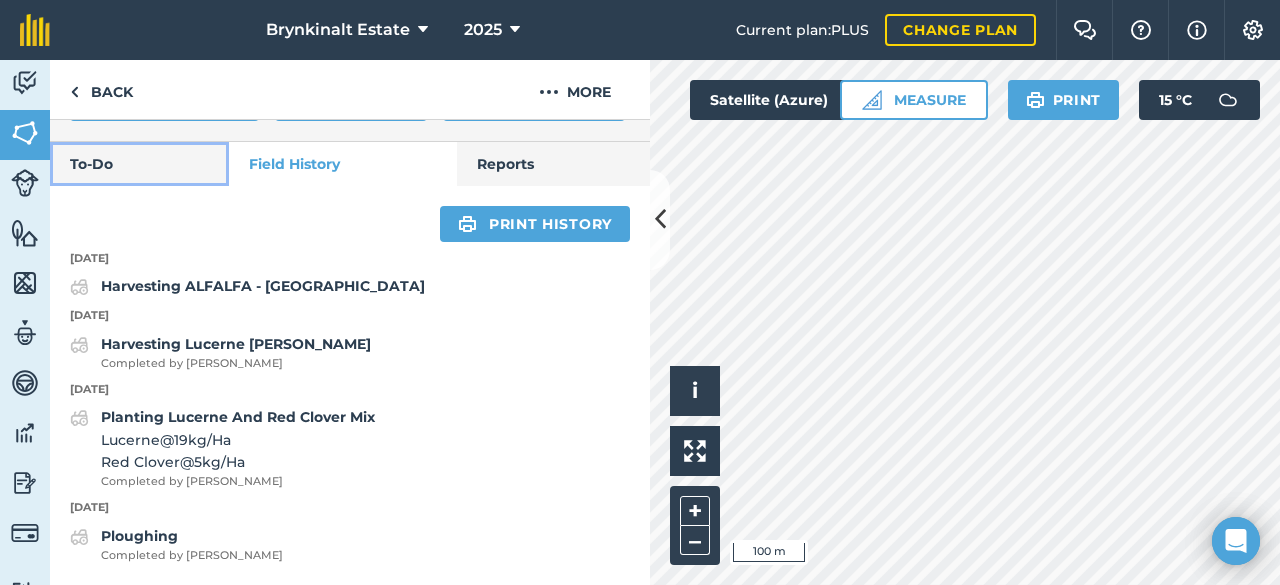 click on "To-Do" at bounding box center [139, 164] 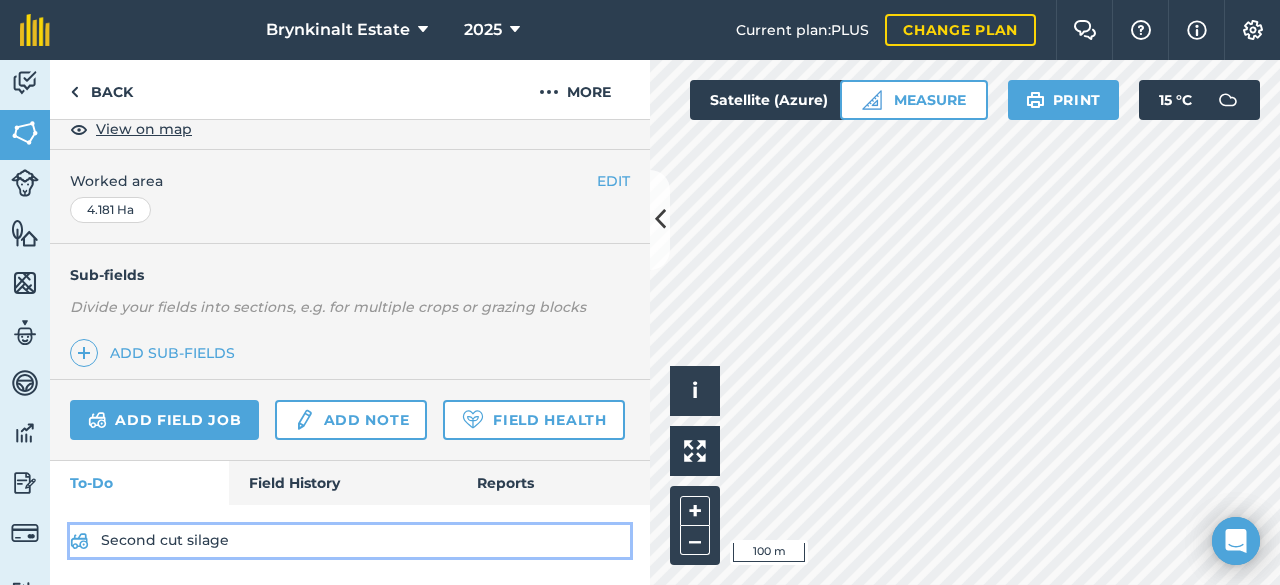 click on "Second cut silage" at bounding box center (350, 541) 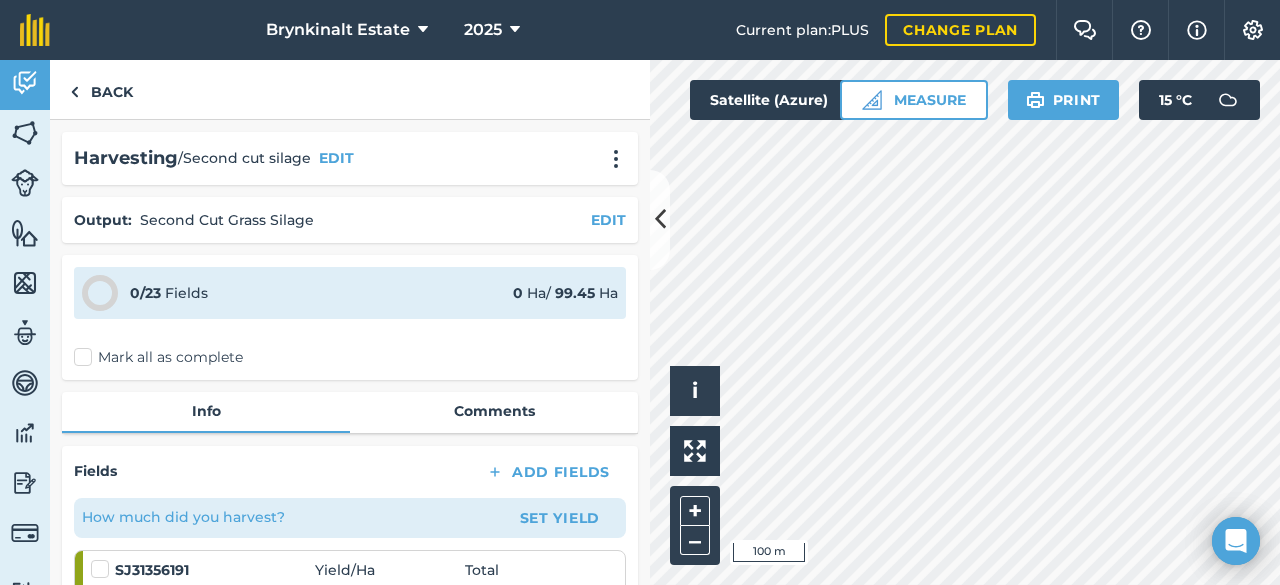 click on "Mark all as complete" at bounding box center [158, 357] 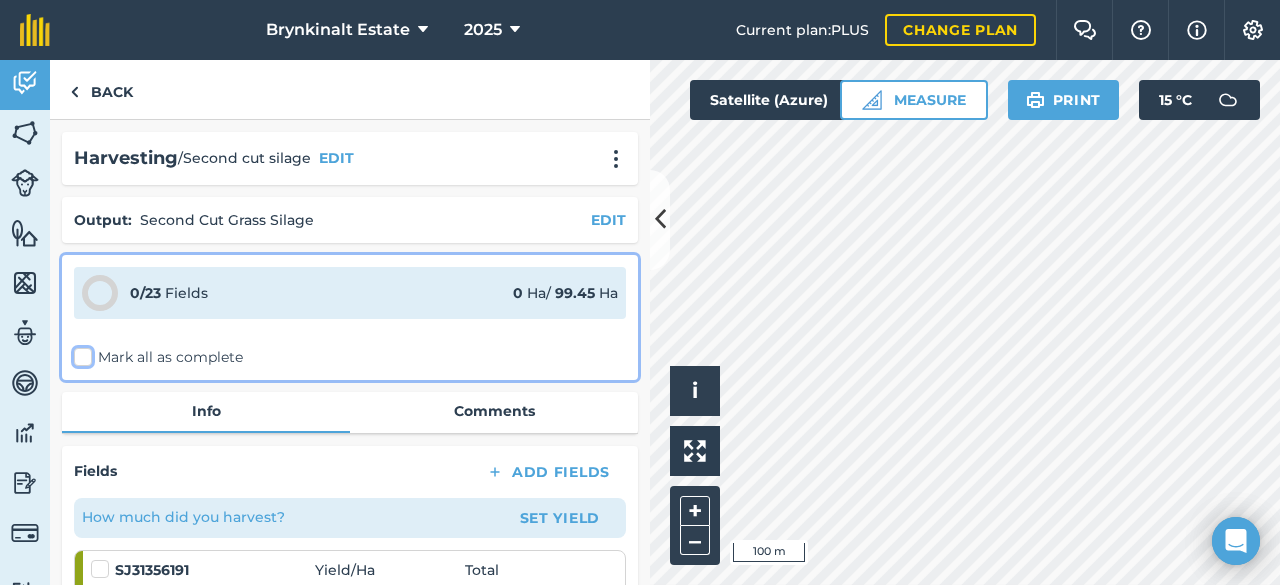 click on "Mark all as complete" at bounding box center (80, 353) 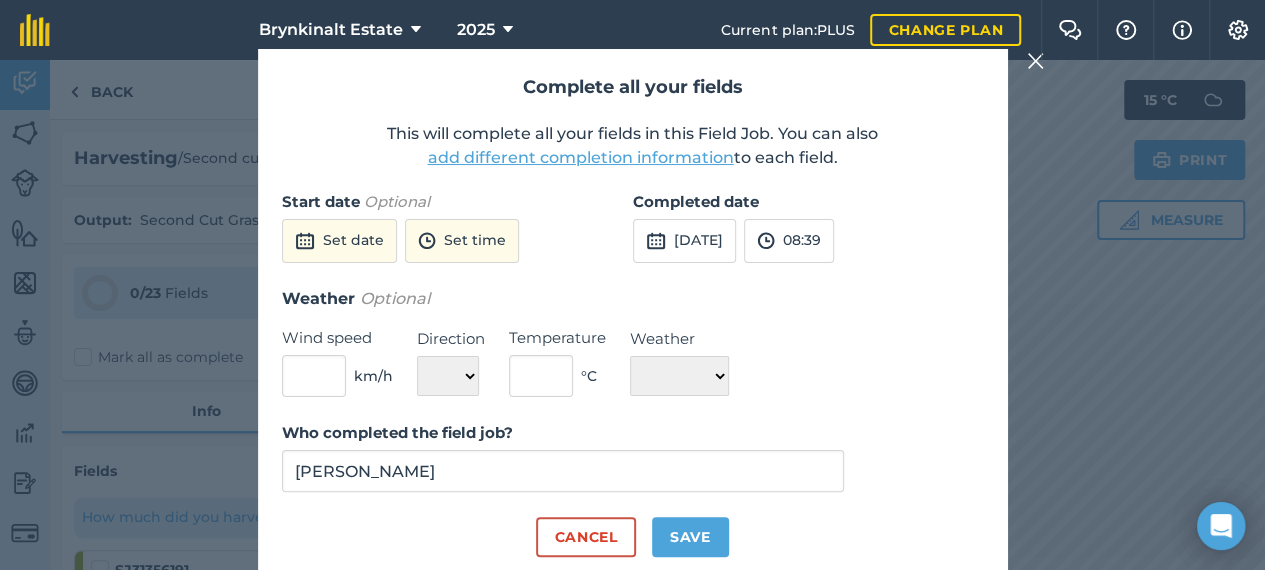 click at bounding box center (1036, 61) 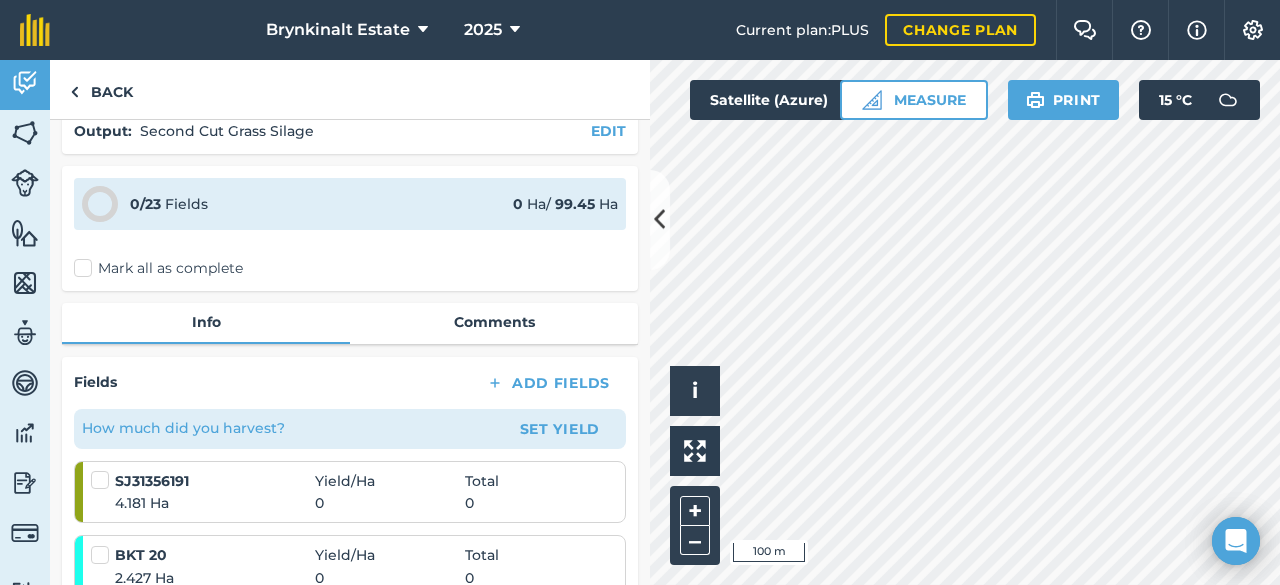 scroll, scrollTop: 200, scrollLeft: 0, axis: vertical 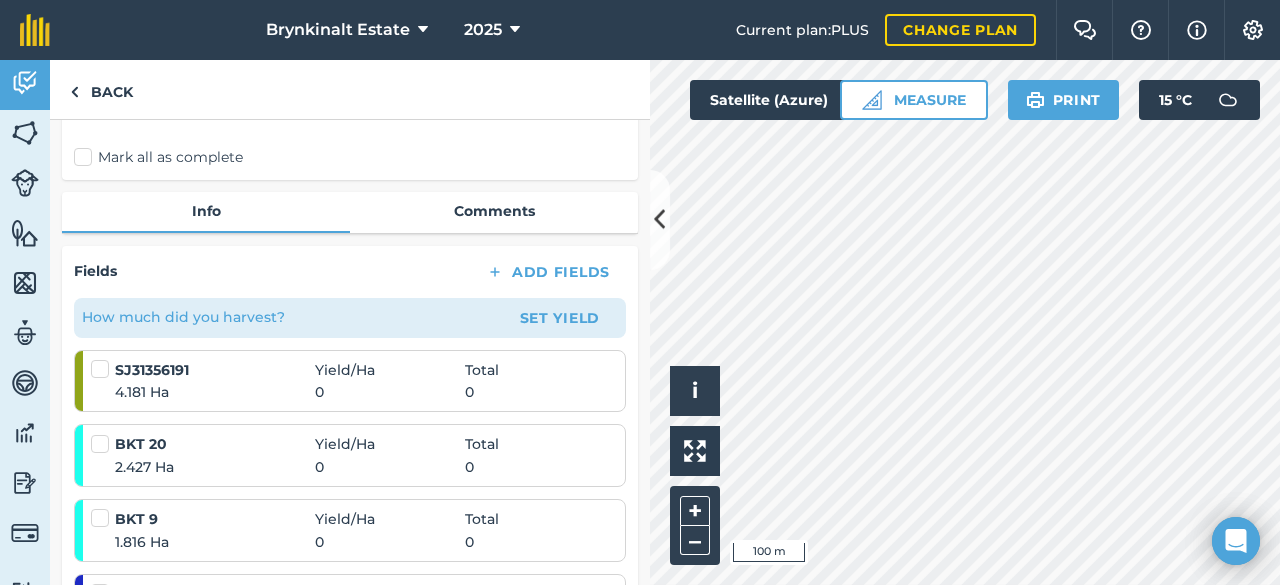click on "Mark all as complete" at bounding box center (158, 157) 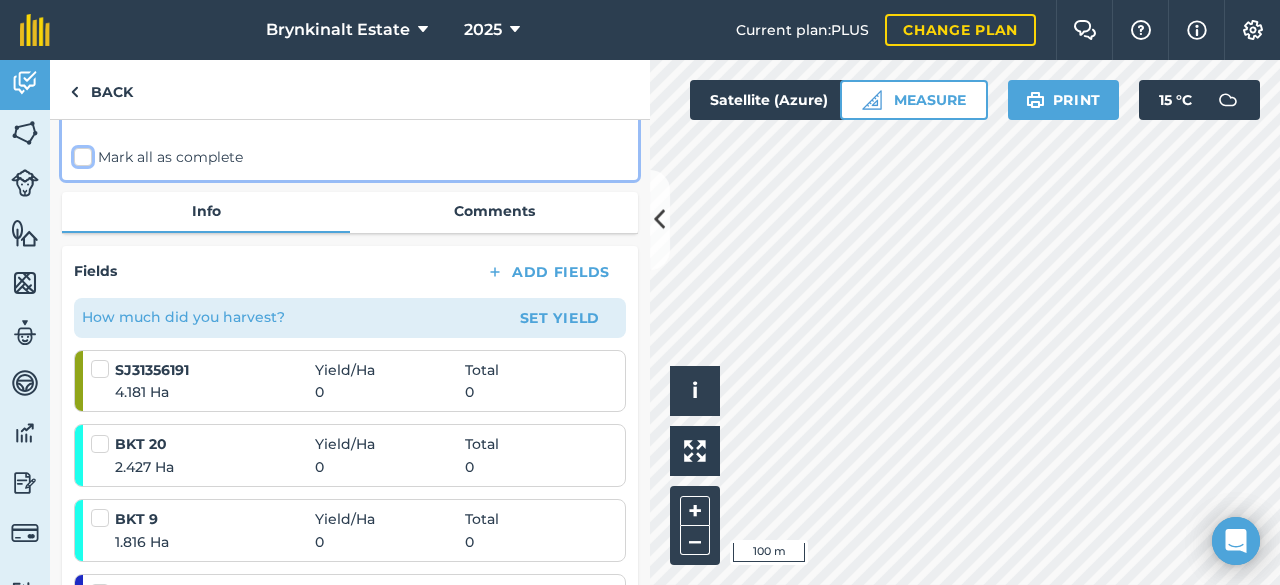 click on "Mark all as complete" at bounding box center [80, 353] 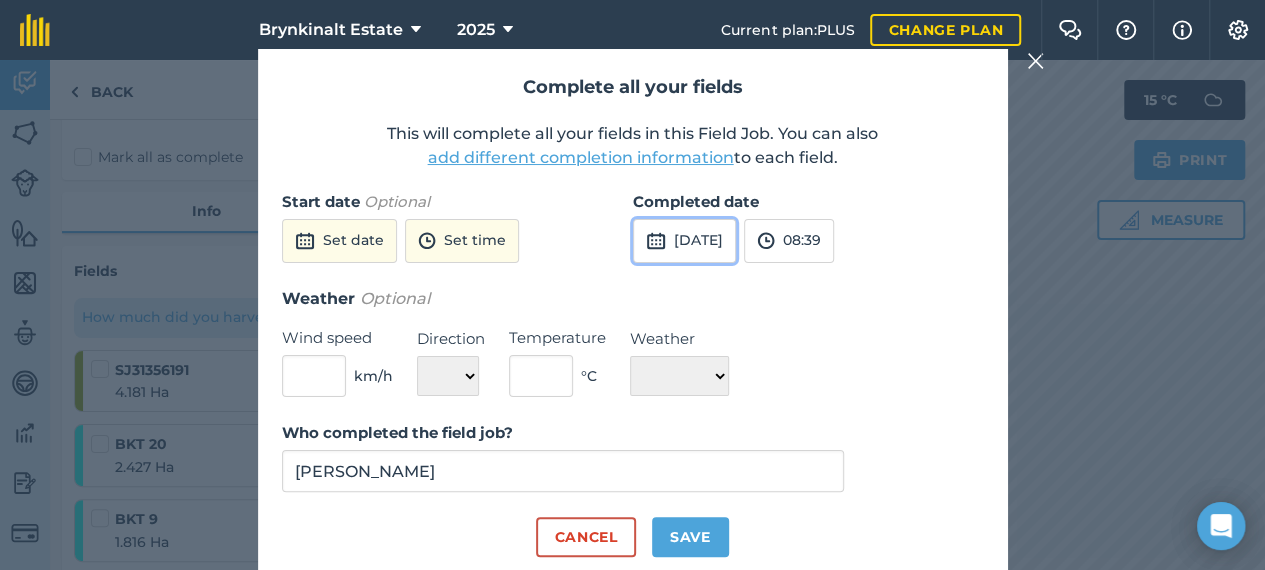 click on "29th Jul 2025" at bounding box center [684, 241] 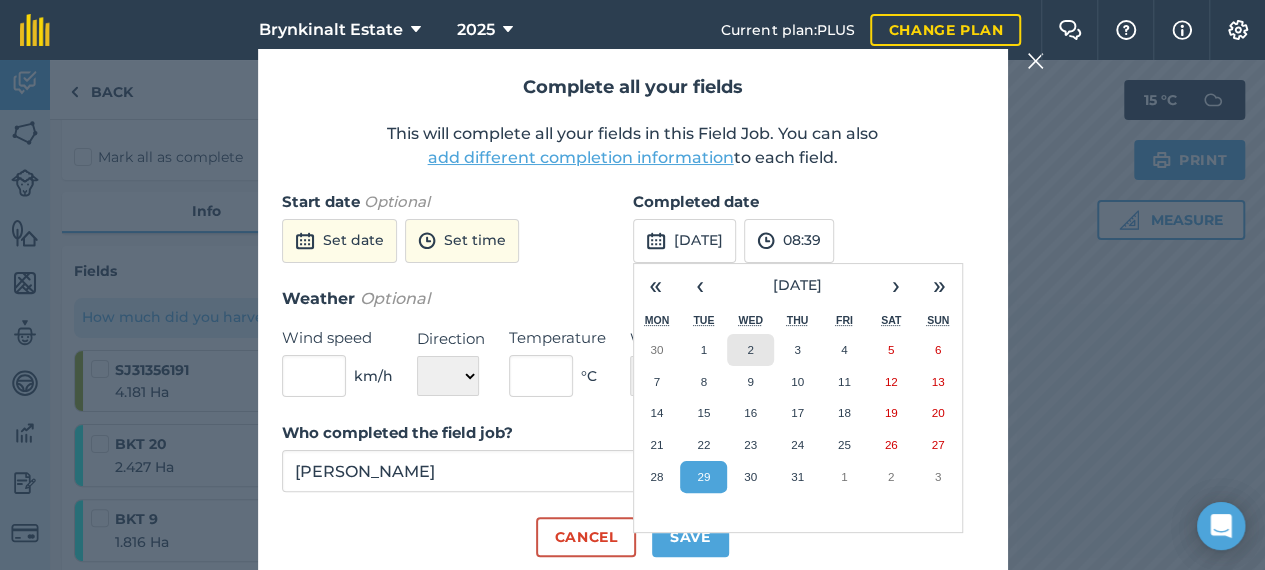 click on "2" at bounding box center (750, 349) 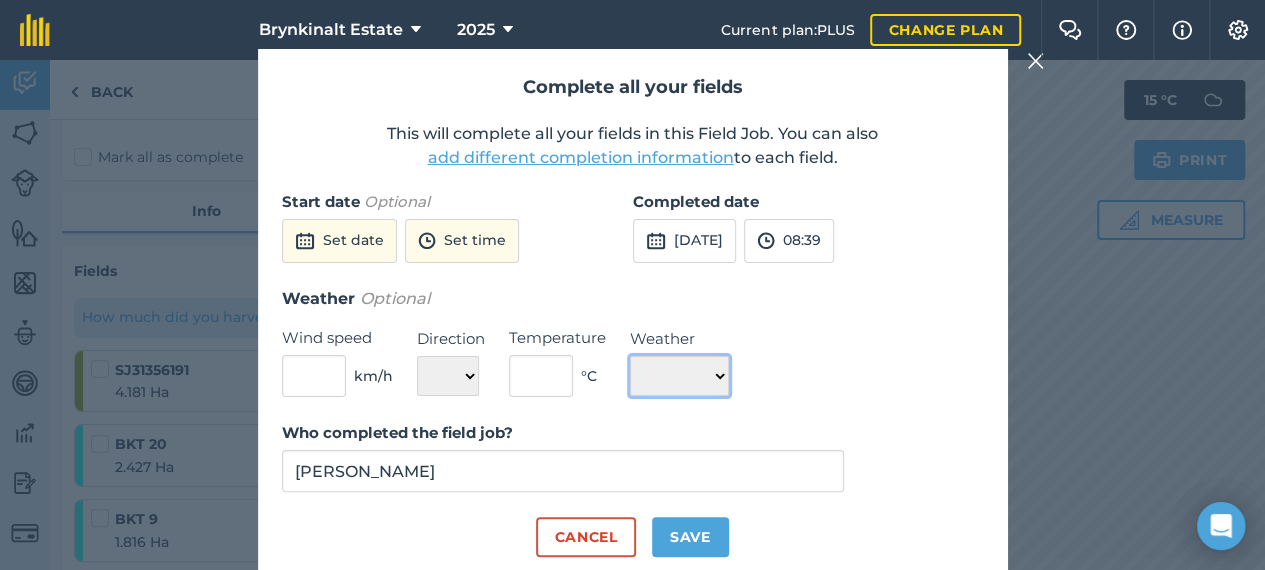 click on "☀️  Sunny 🌧  Rainy ⛅️  Cloudy 🌨  Snow ❄️  Icy" at bounding box center [679, 376] 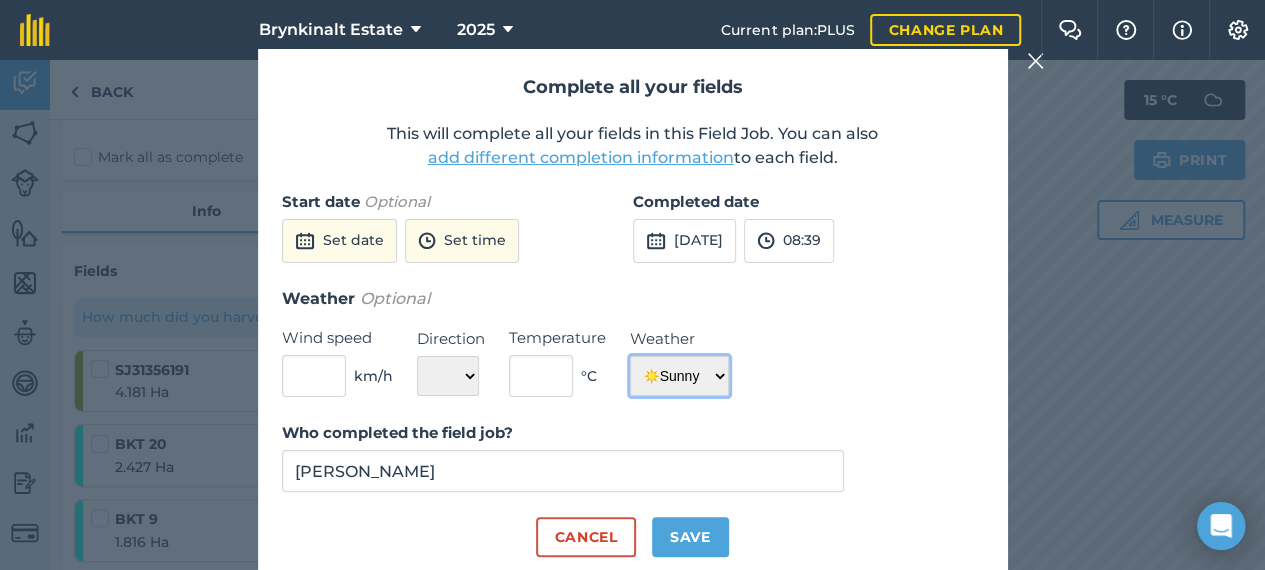 click on "☀️  Sunny 🌧  Rainy ⛅️  Cloudy 🌨  Snow ❄️  Icy" at bounding box center [679, 376] 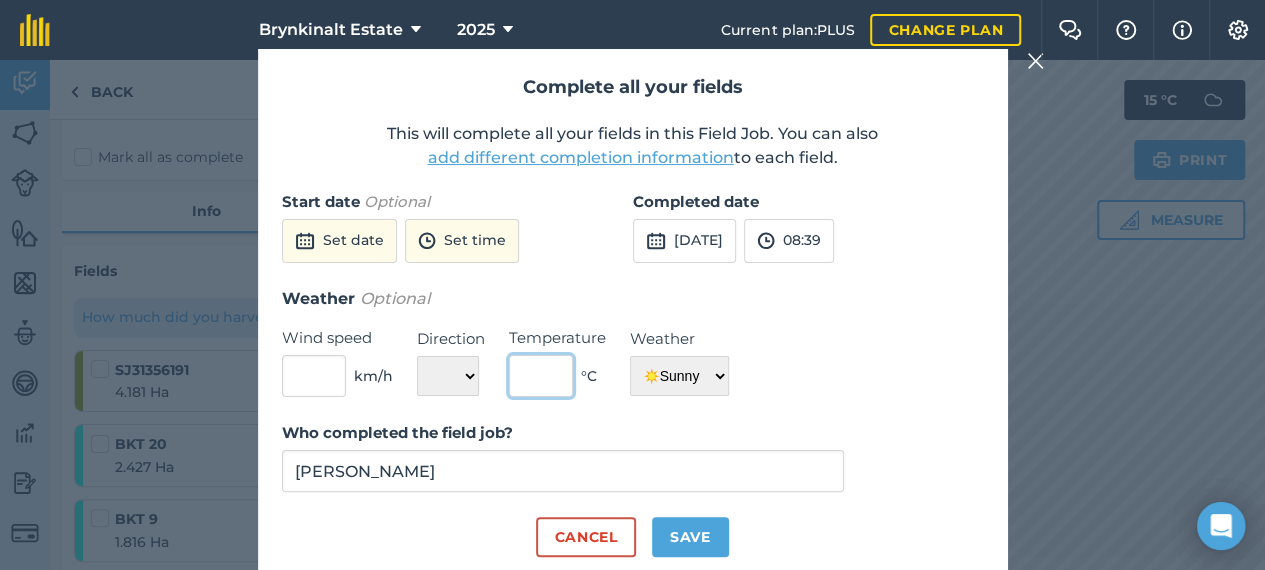 drag, startPoint x: 566, startPoint y: 389, endPoint x: 572, endPoint y: 378, distance: 12.529964 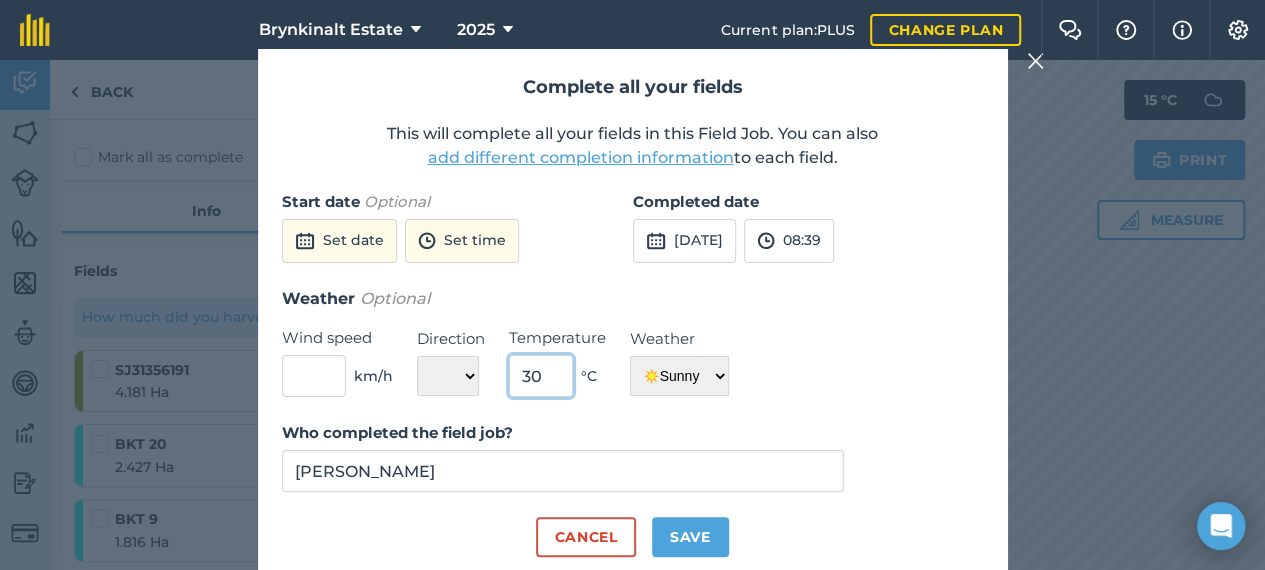 type on "30" 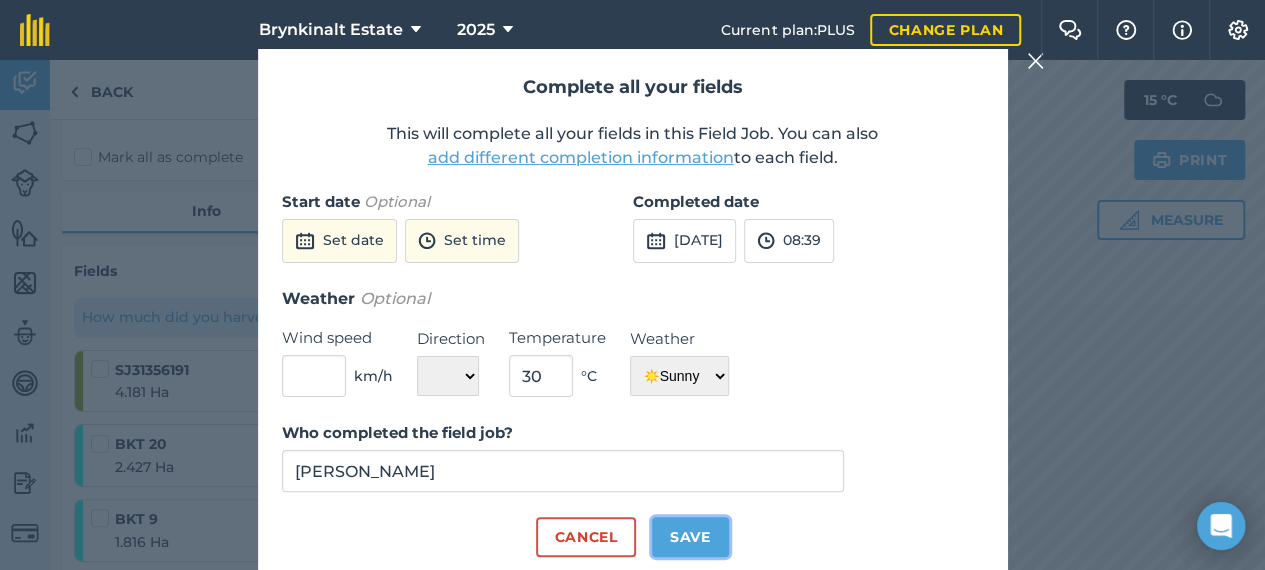 click on "Save" at bounding box center (690, 537) 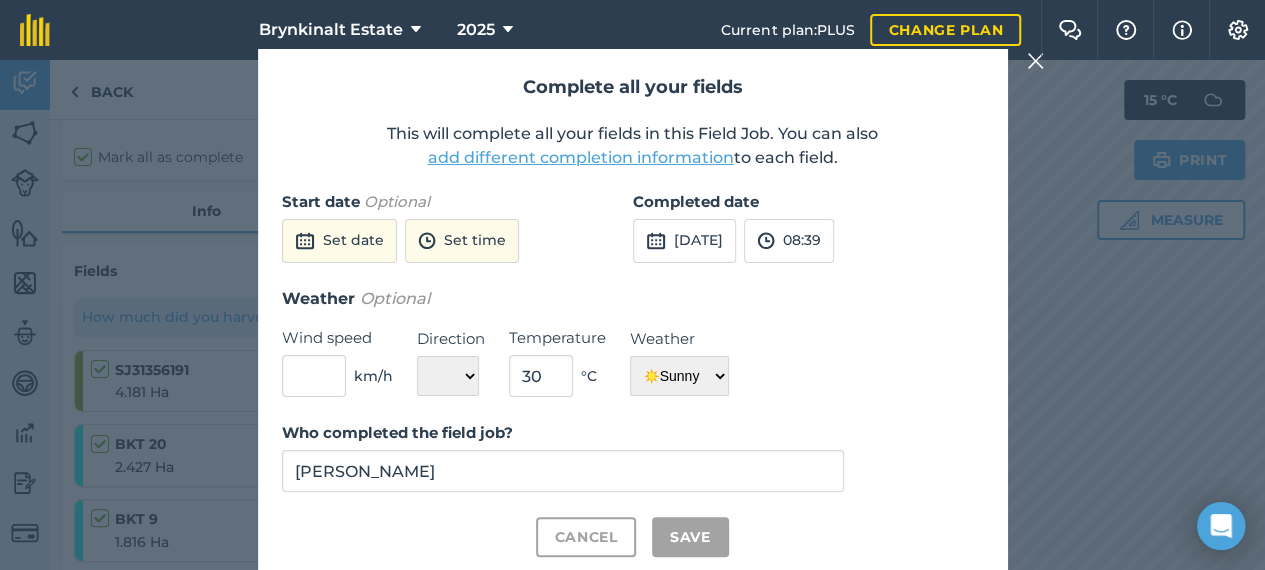 checkbox on "true" 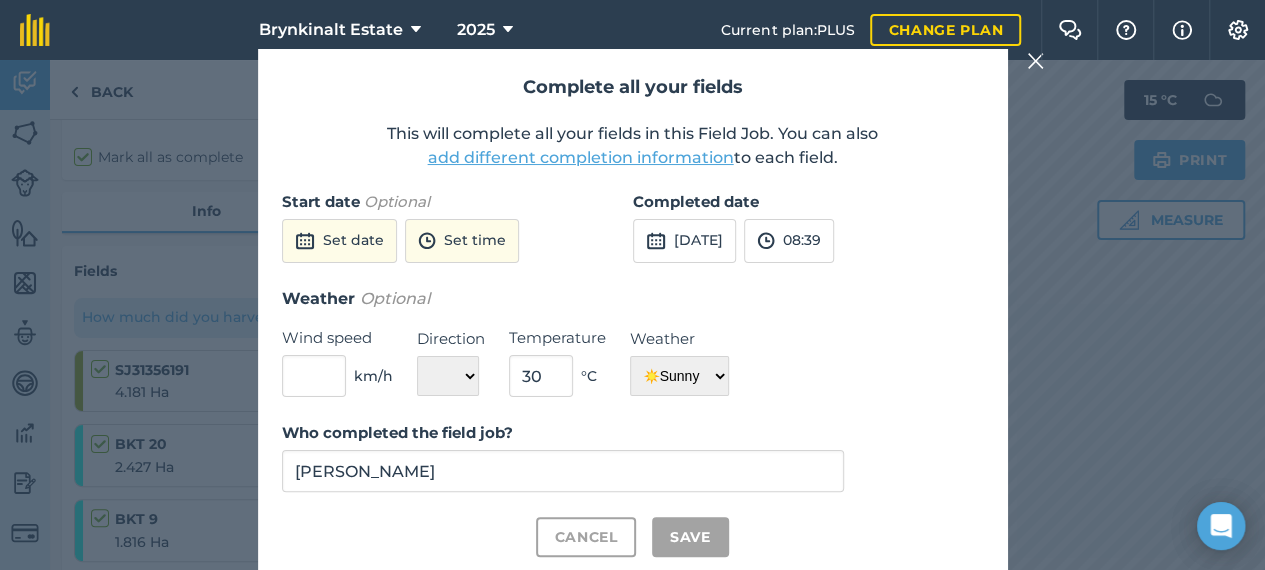 checkbox on "true" 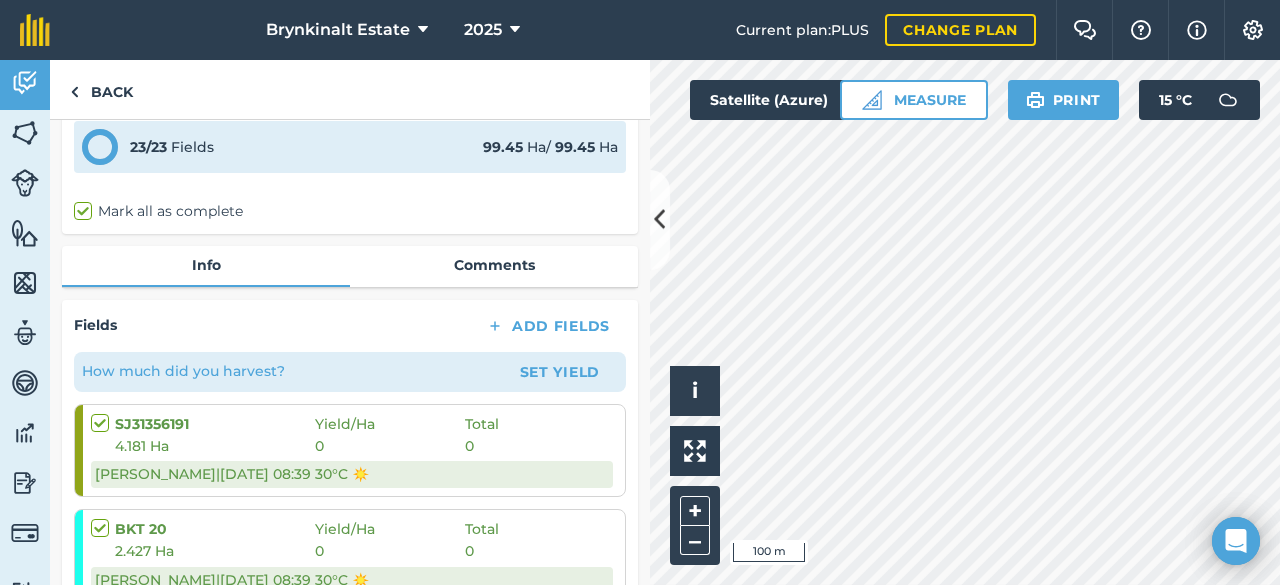 scroll, scrollTop: 300, scrollLeft: 0, axis: vertical 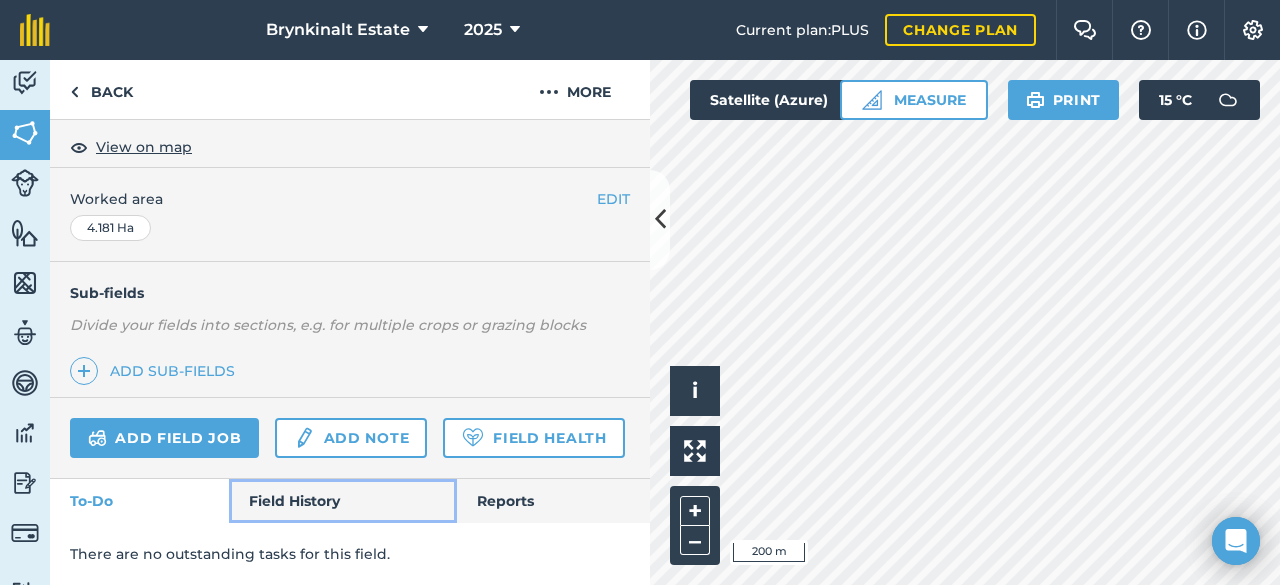 click on "Field History" at bounding box center [342, 501] 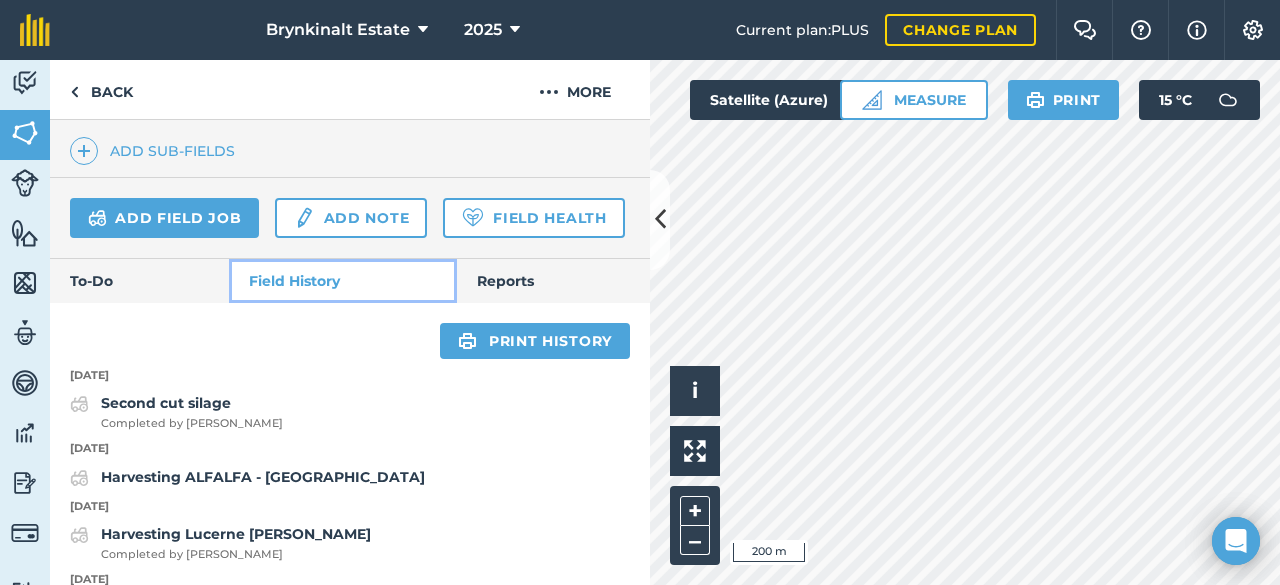 scroll, scrollTop: 807, scrollLeft: 0, axis: vertical 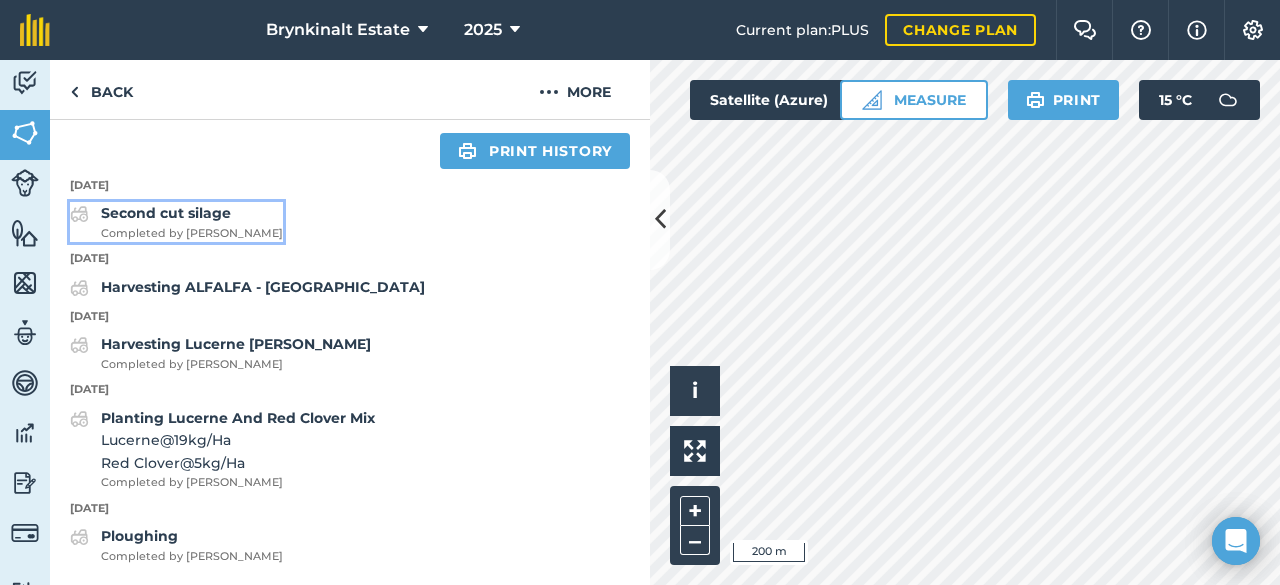 click on "Second cut silage" at bounding box center [166, 213] 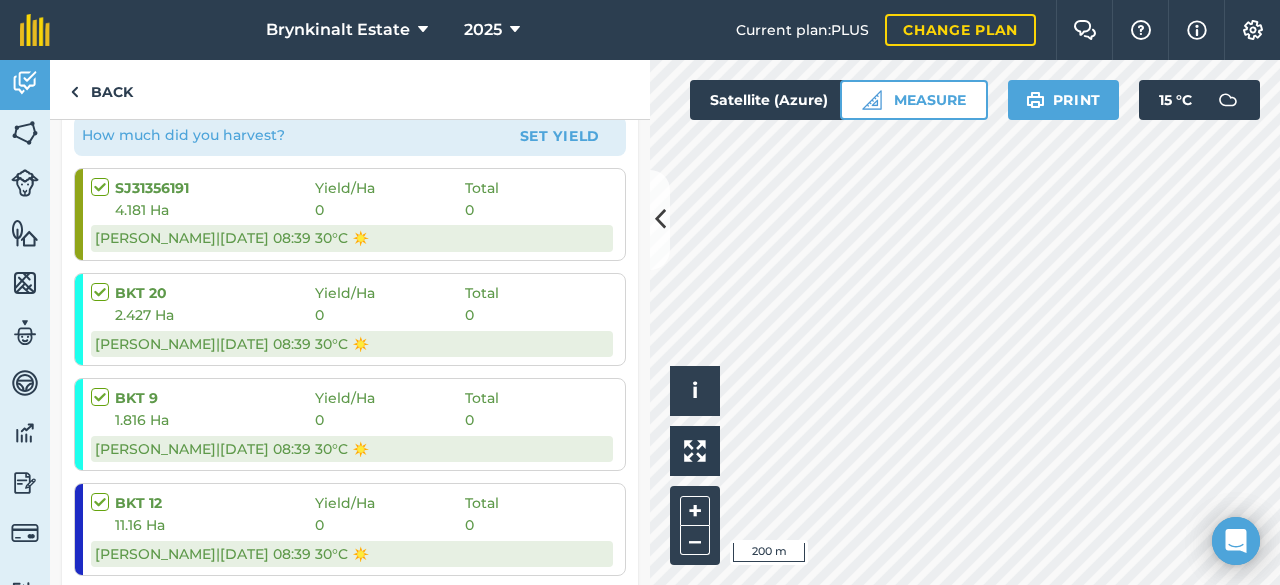 scroll, scrollTop: 400, scrollLeft: 0, axis: vertical 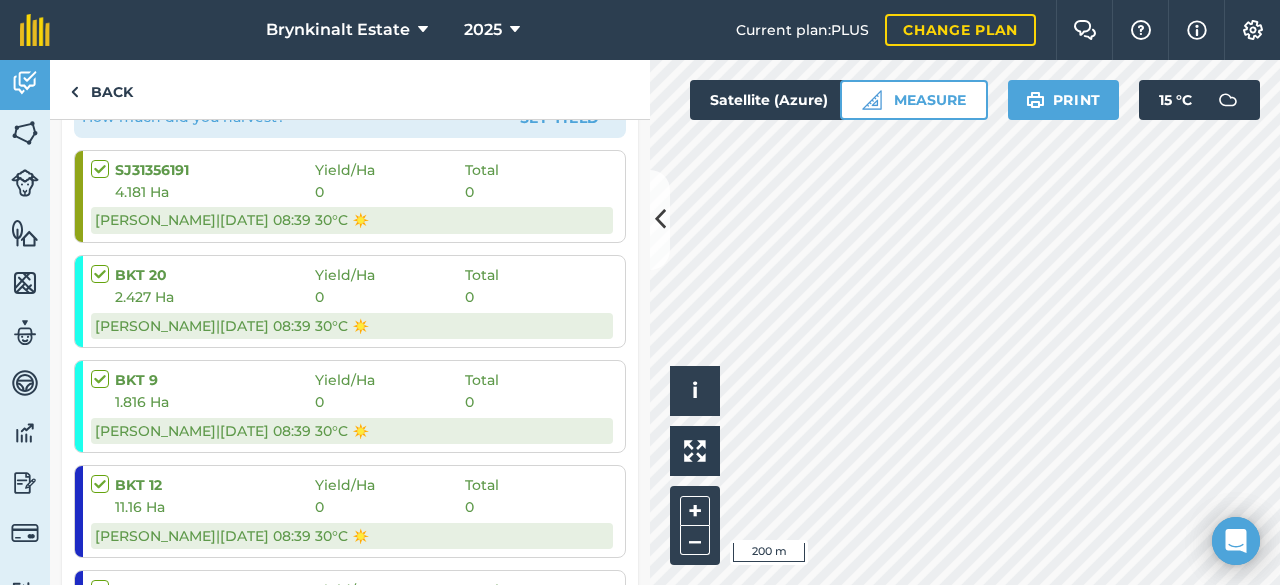 click on "0" at bounding box center [390, 192] 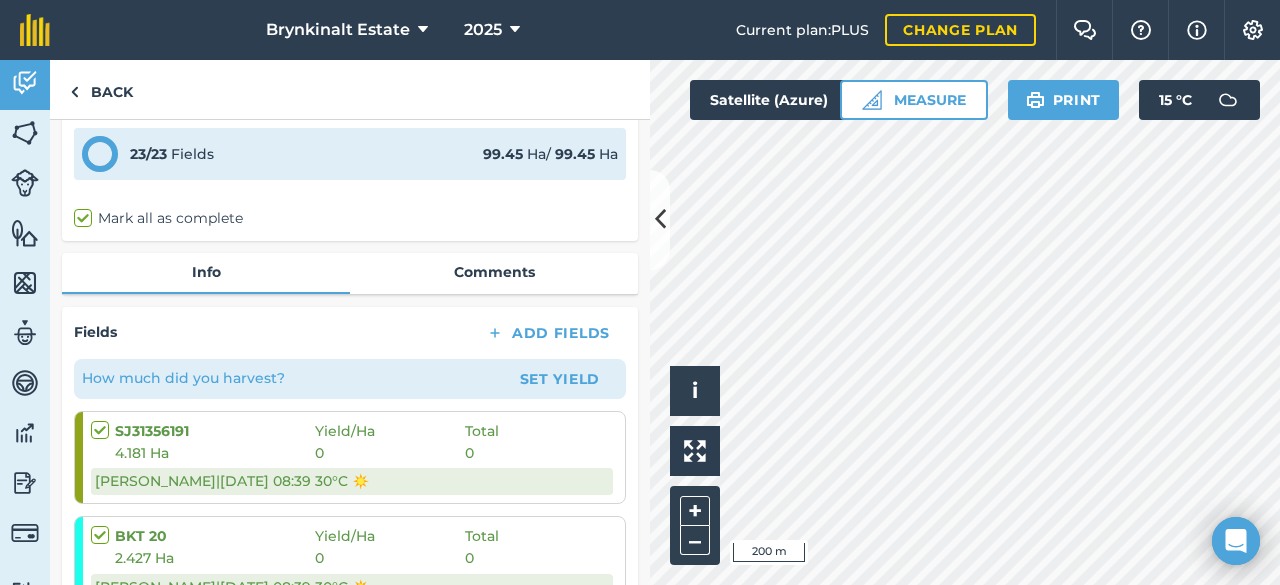 scroll, scrollTop: 200, scrollLeft: 0, axis: vertical 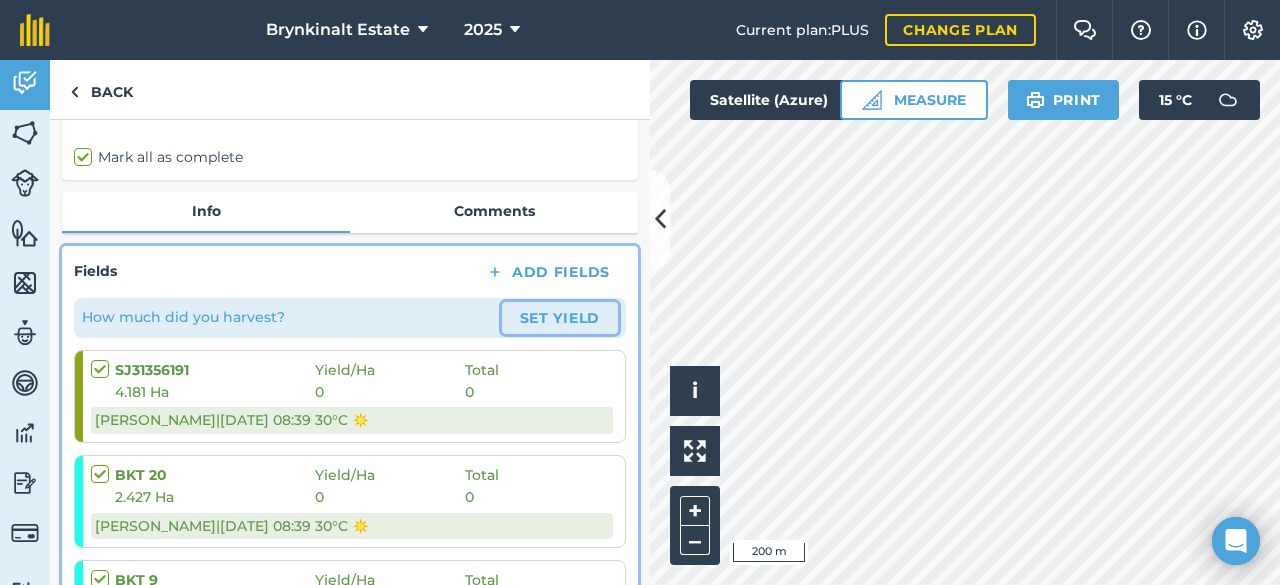 click on "Set Yield" at bounding box center [560, 318] 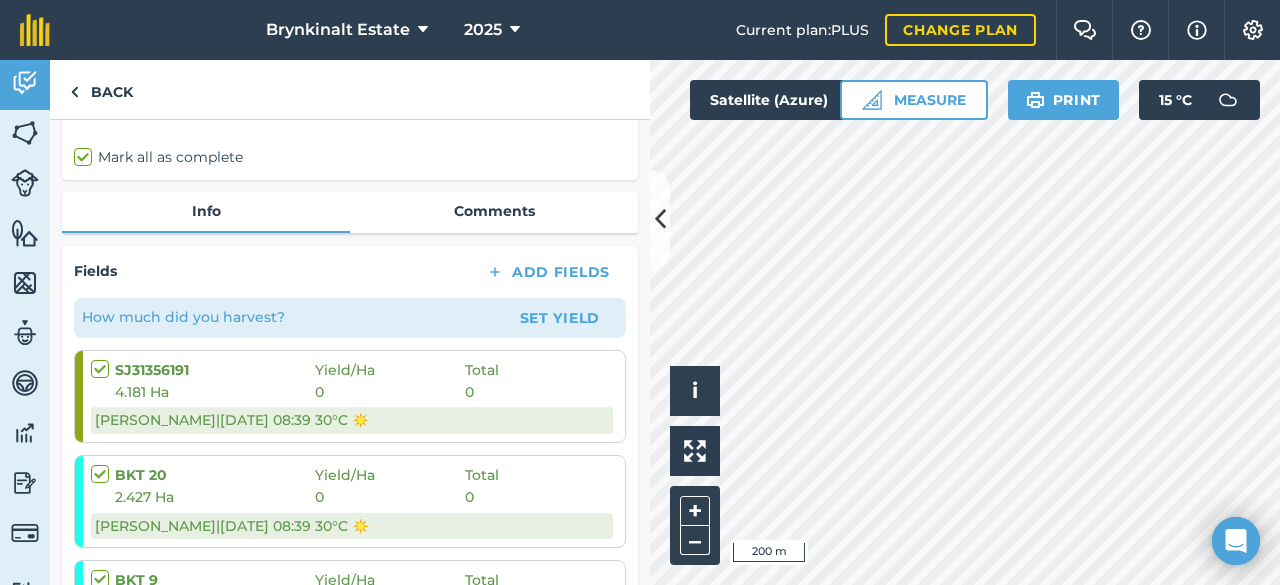 select on "Sunny" 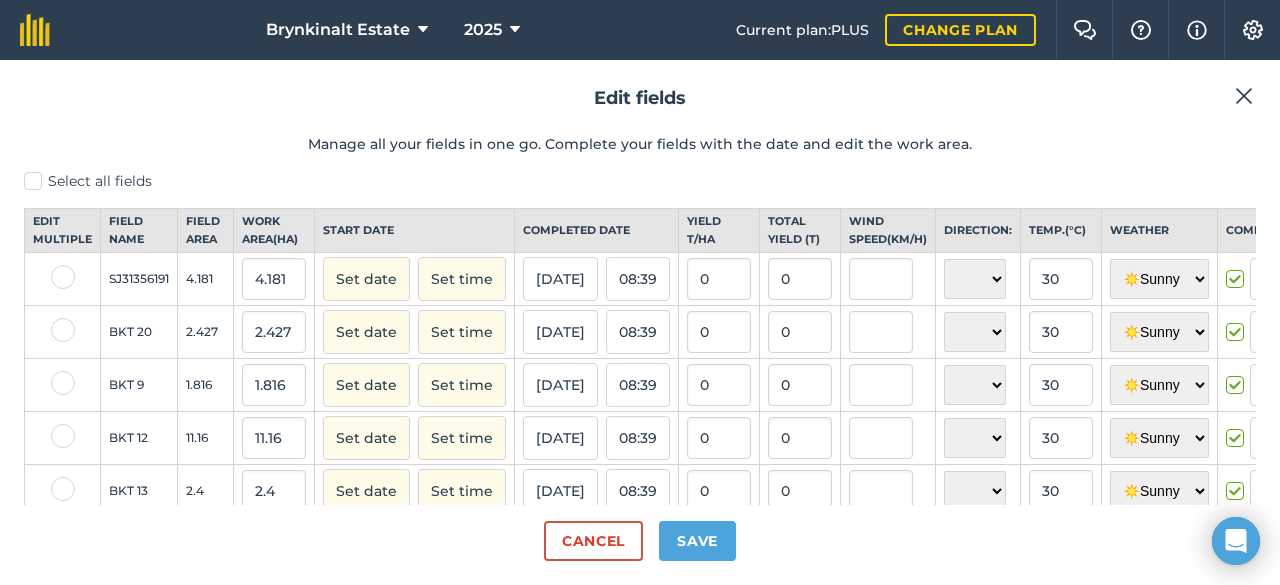 type on "Jamie Davies" 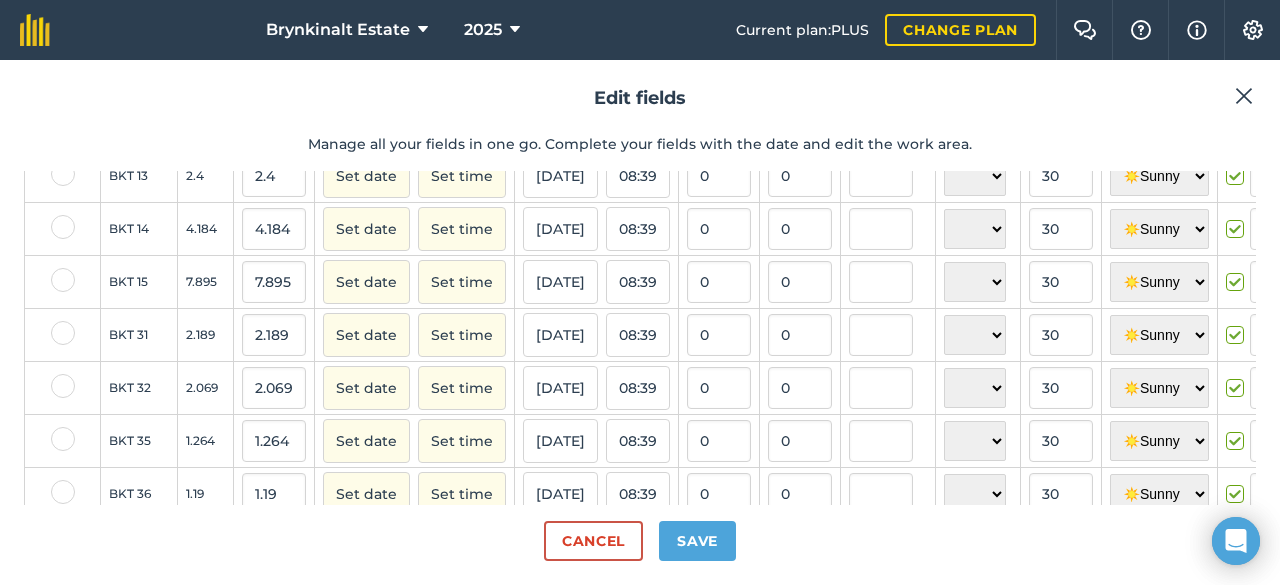 scroll, scrollTop: 0, scrollLeft: 0, axis: both 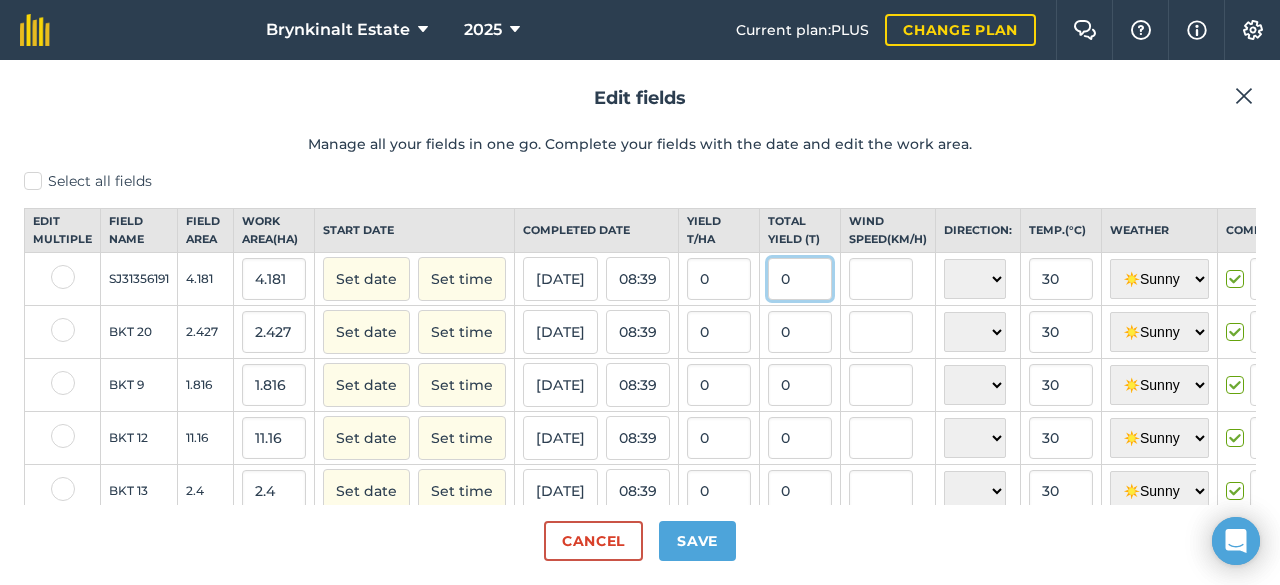 click on "0" at bounding box center (800, 279) 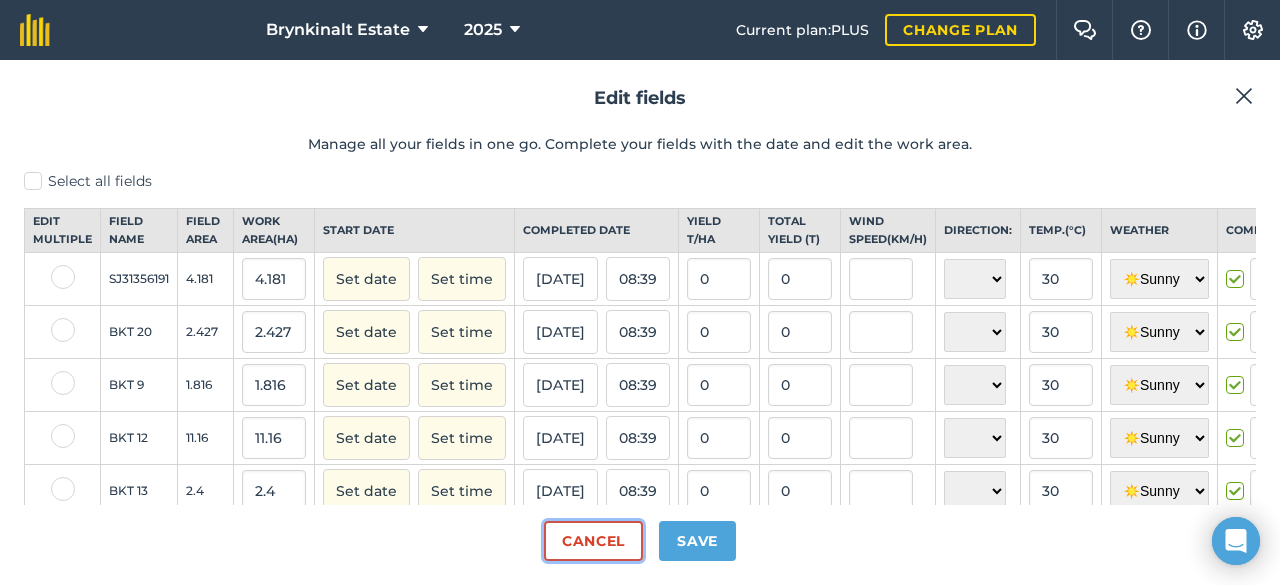 click on "Cancel" at bounding box center [593, 541] 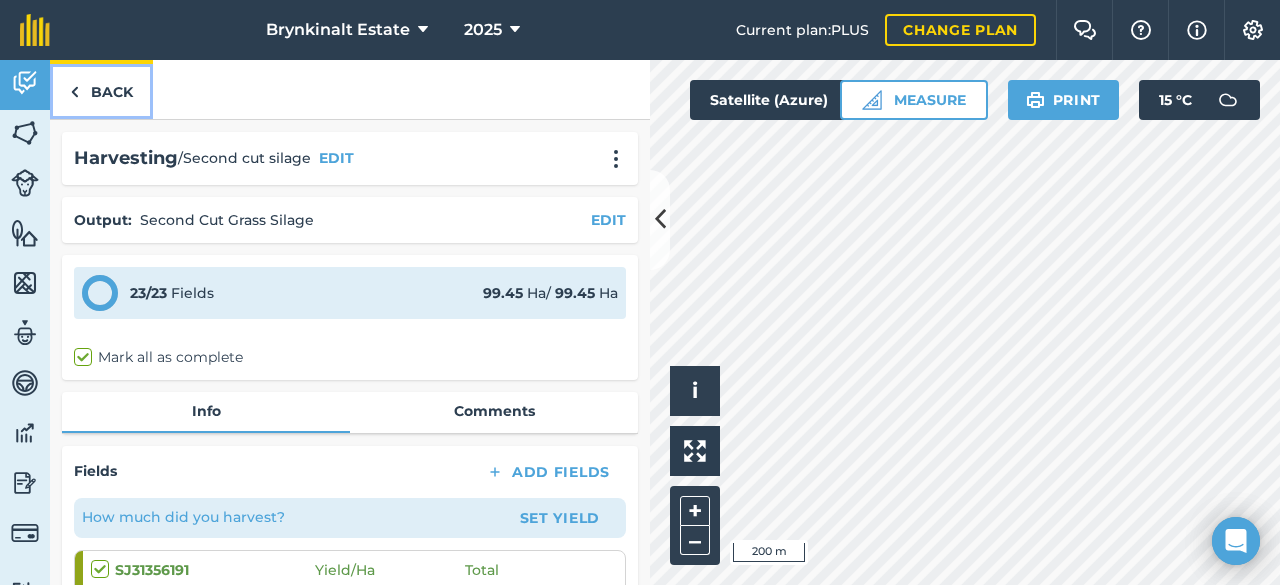 click on "Back" at bounding box center [101, 89] 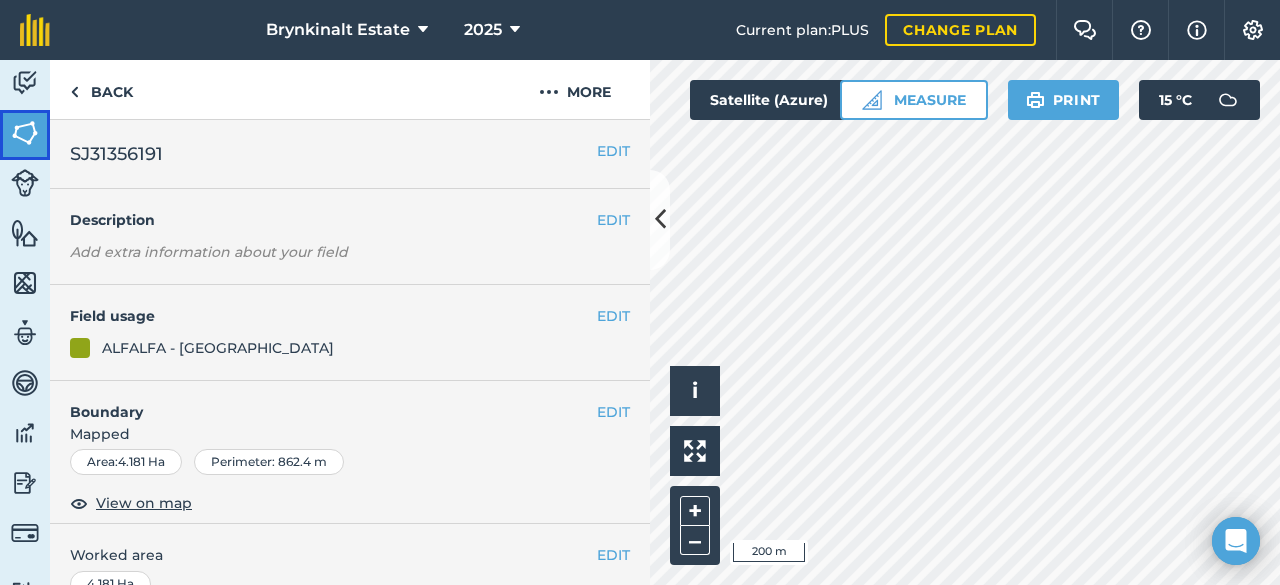 click at bounding box center (25, 133) 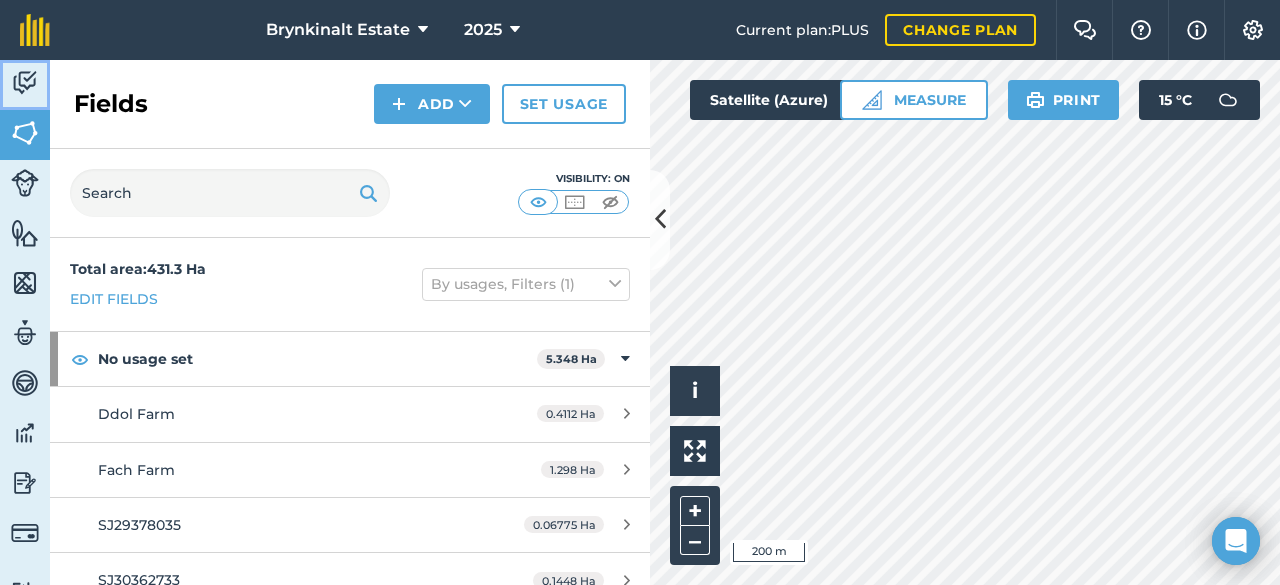 click at bounding box center (25, 83) 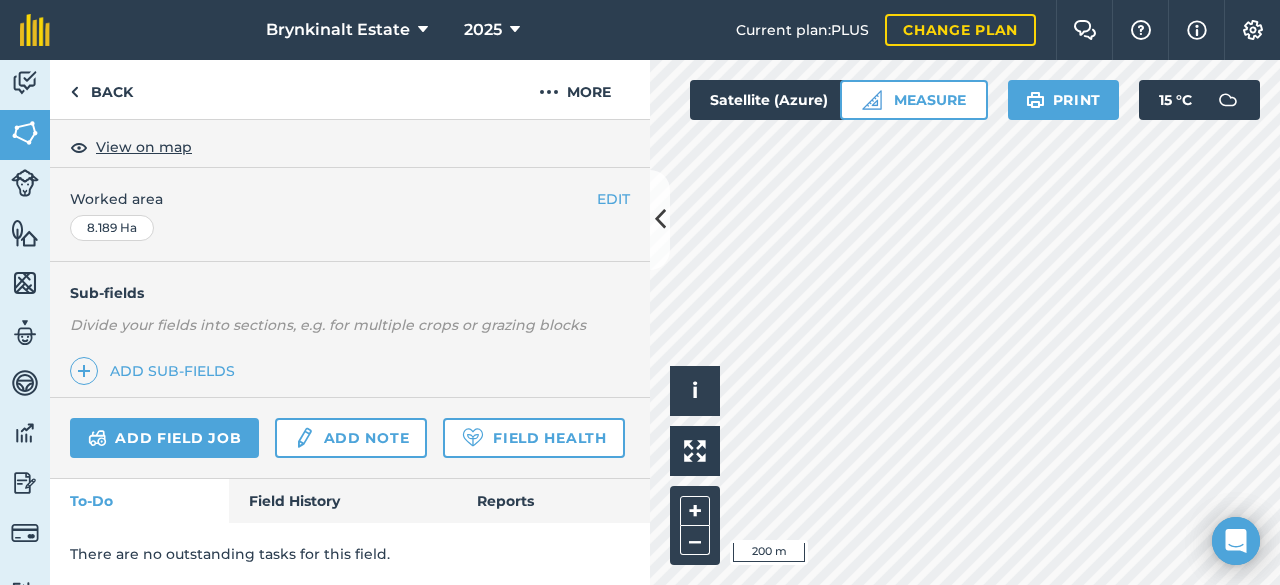 scroll, scrollTop: 407, scrollLeft: 0, axis: vertical 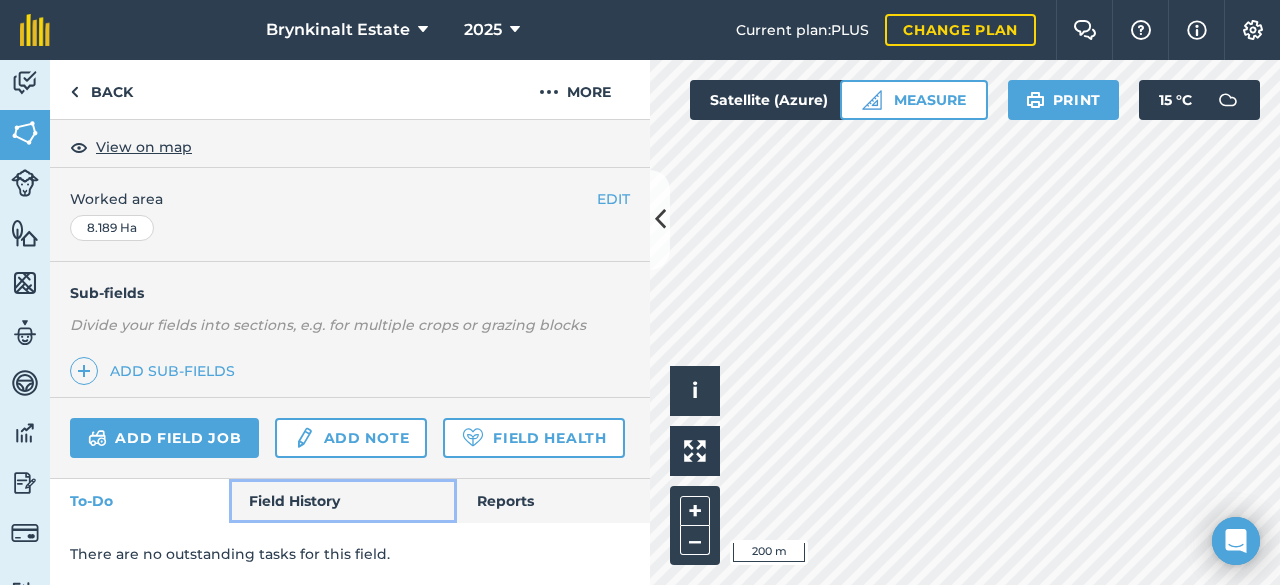 click on "Field History" at bounding box center (342, 501) 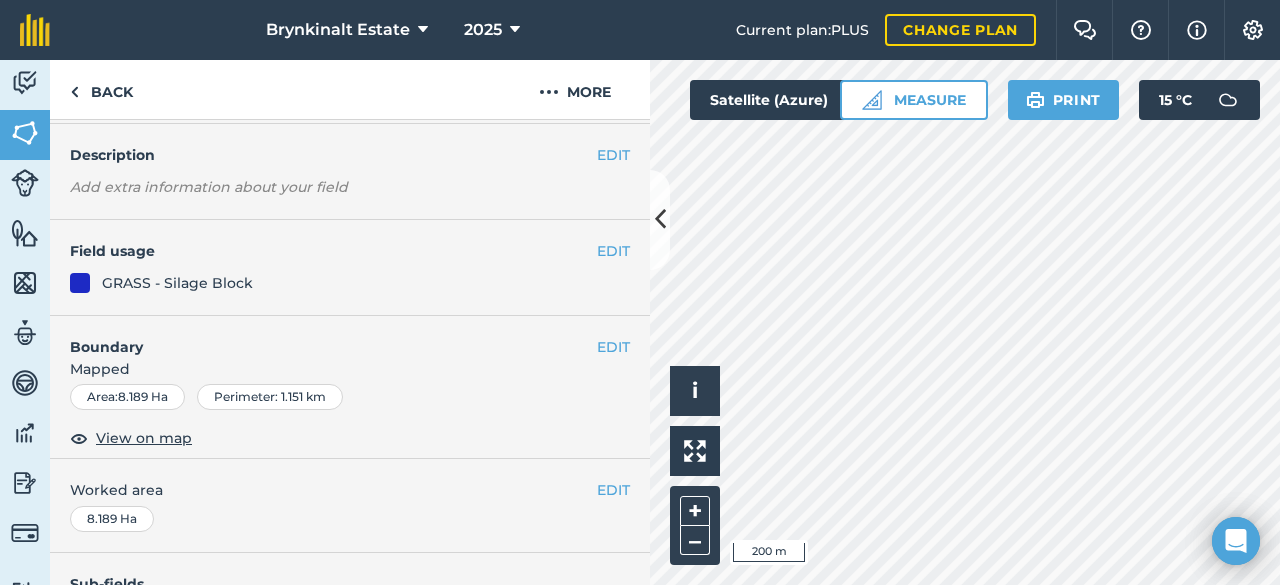 scroll, scrollTop: 0, scrollLeft: 0, axis: both 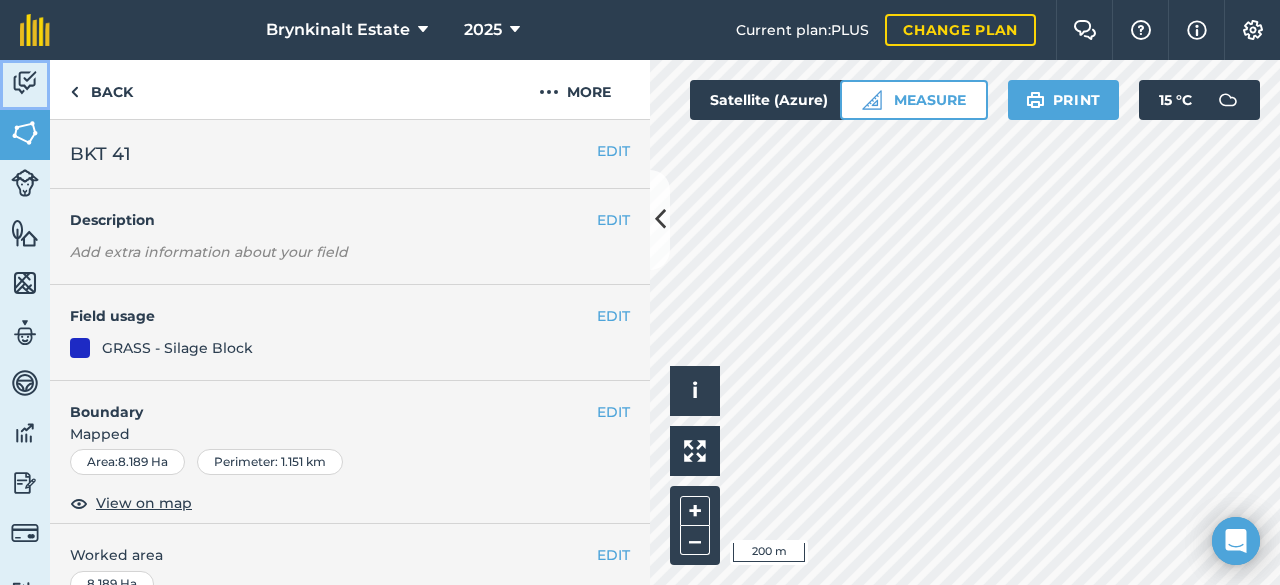click at bounding box center (25, 83) 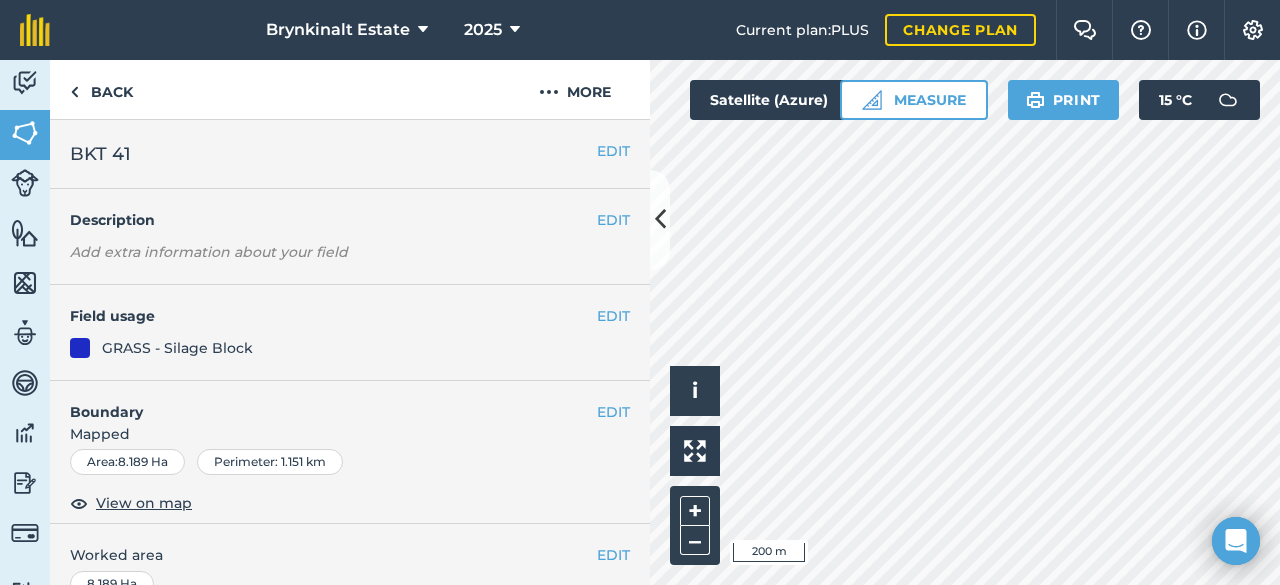 scroll, scrollTop: 400, scrollLeft: 0, axis: vertical 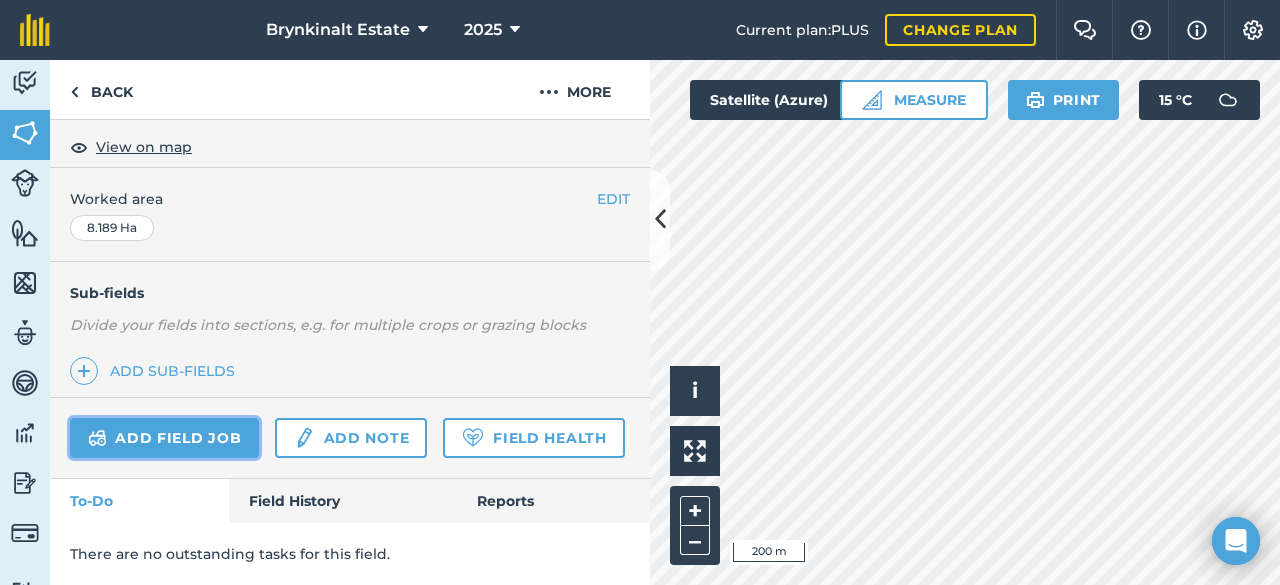 click on "Add field job" at bounding box center (164, 438) 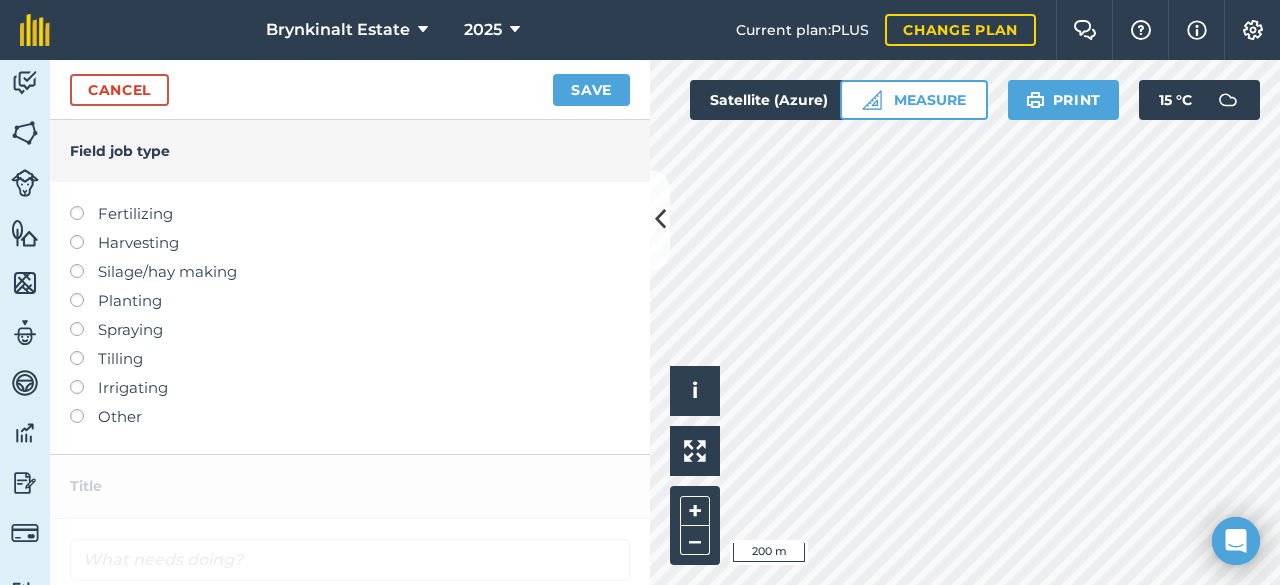 click on "Harvesting" at bounding box center (350, 243) 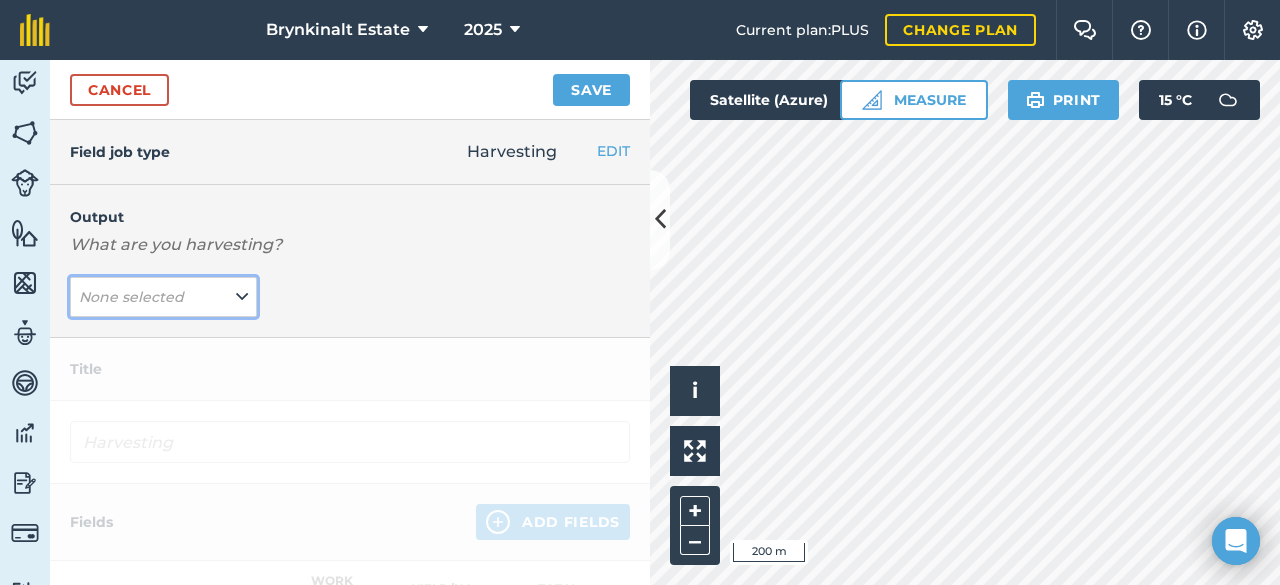 click on "None selected" at bounding box center (163, 297) 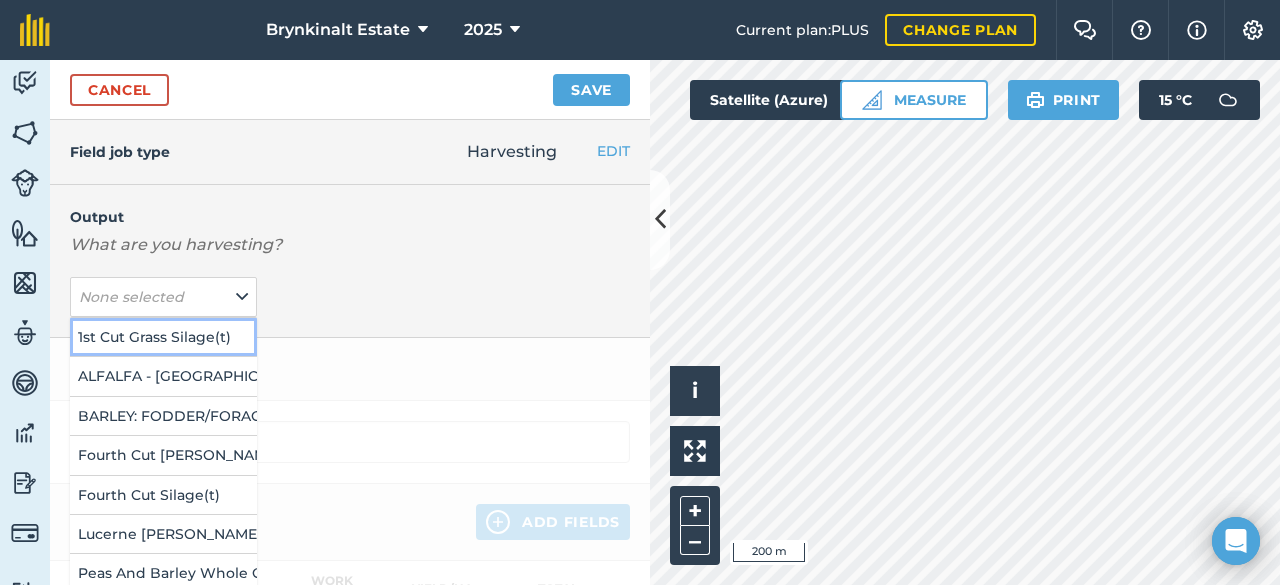 click on "1st Cut Grass Silage   ( t )" at bounding box center (163, 337) 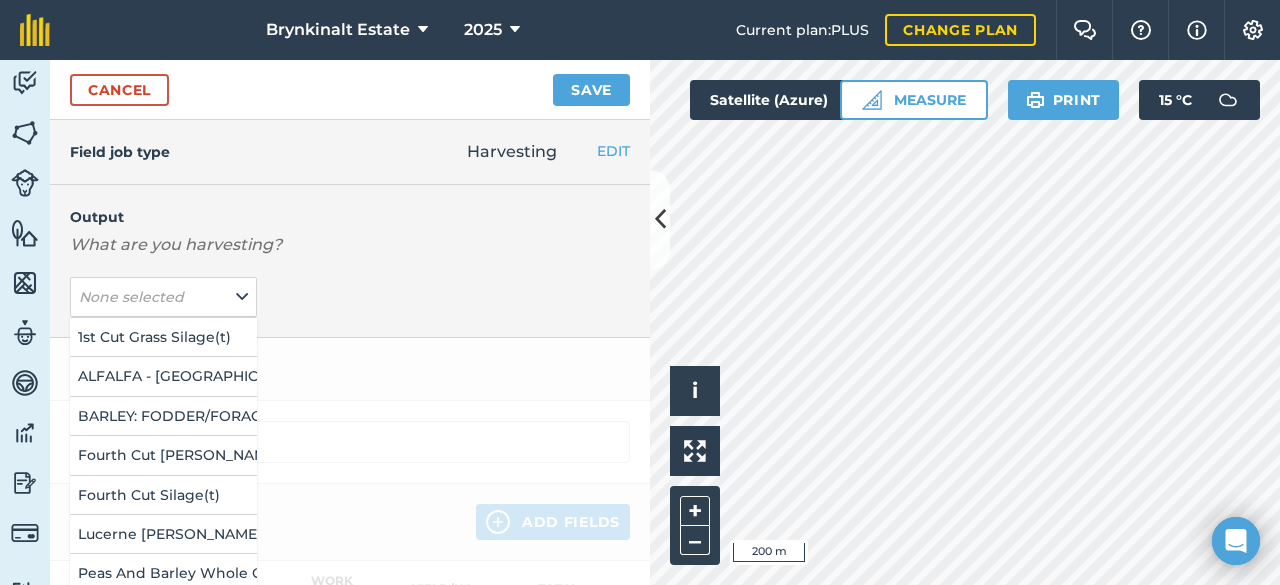 type on "Harvesting 1st Cut Grass Silage" 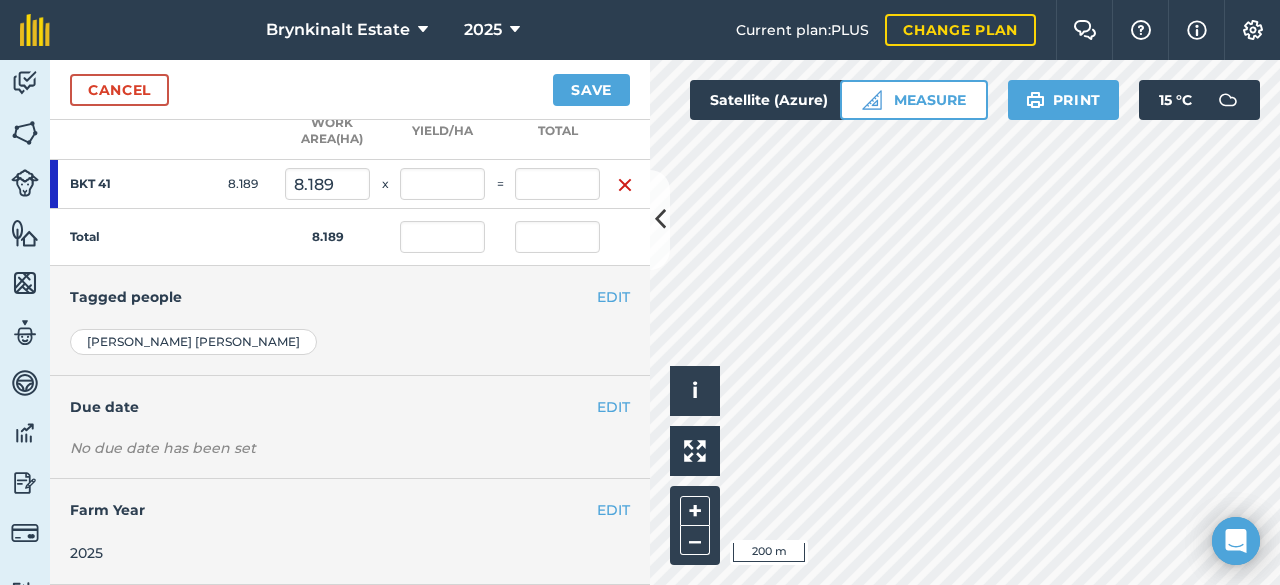 scroll, scrollTop: 268, scrollLeft: 0, axis: vertical 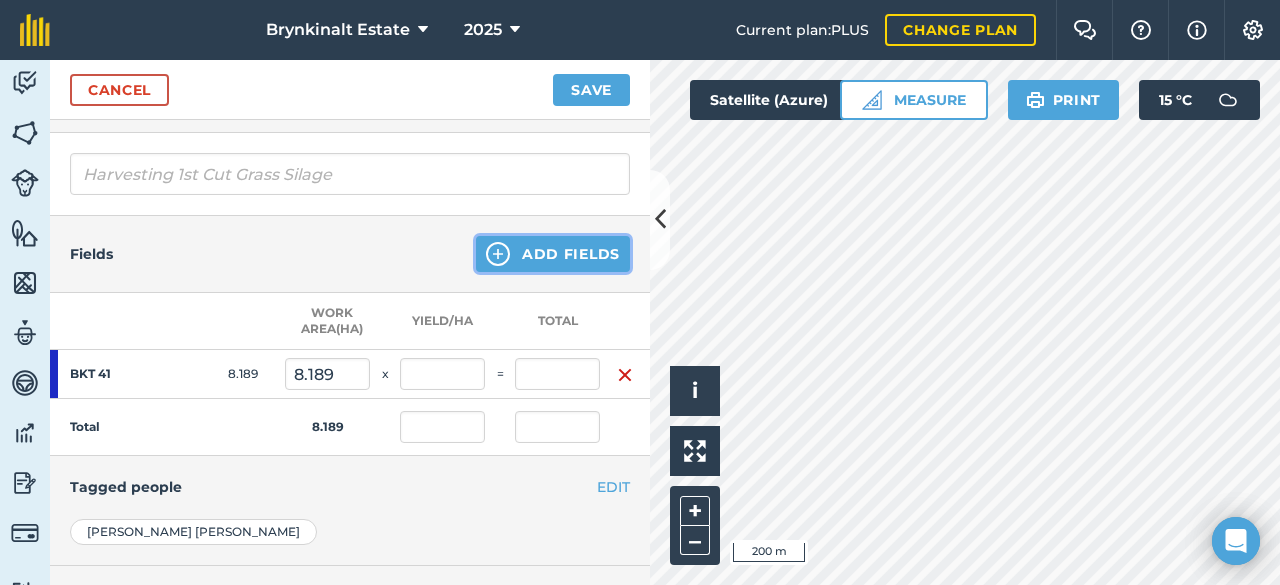 click on "Add Fields" at bounding box center (553, 254) 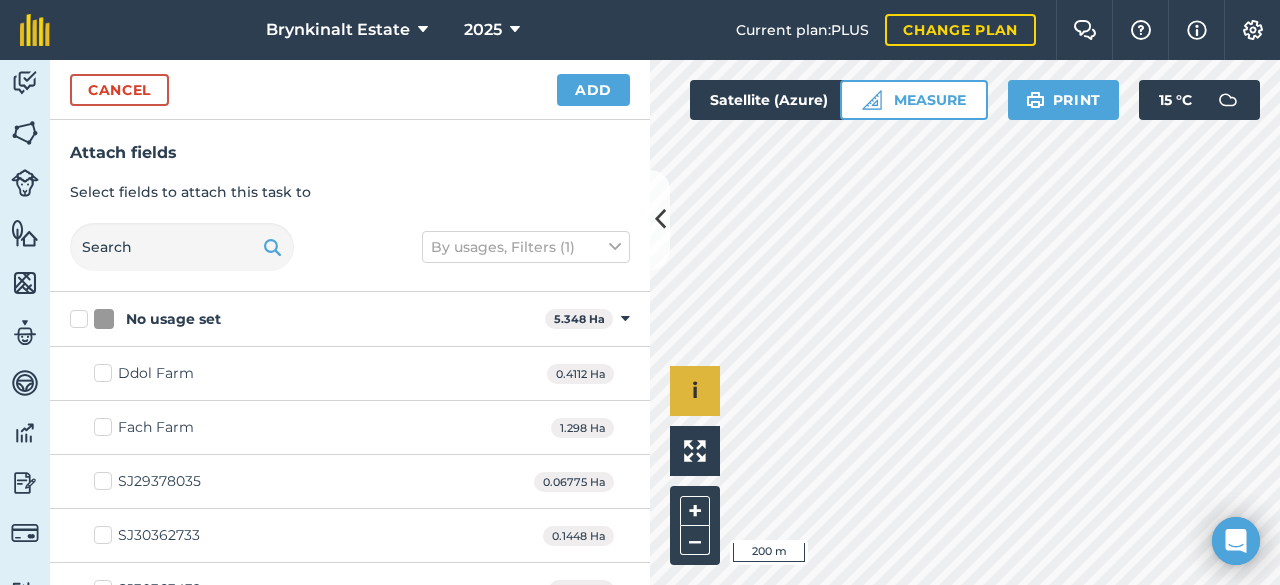 checkbox on "true" 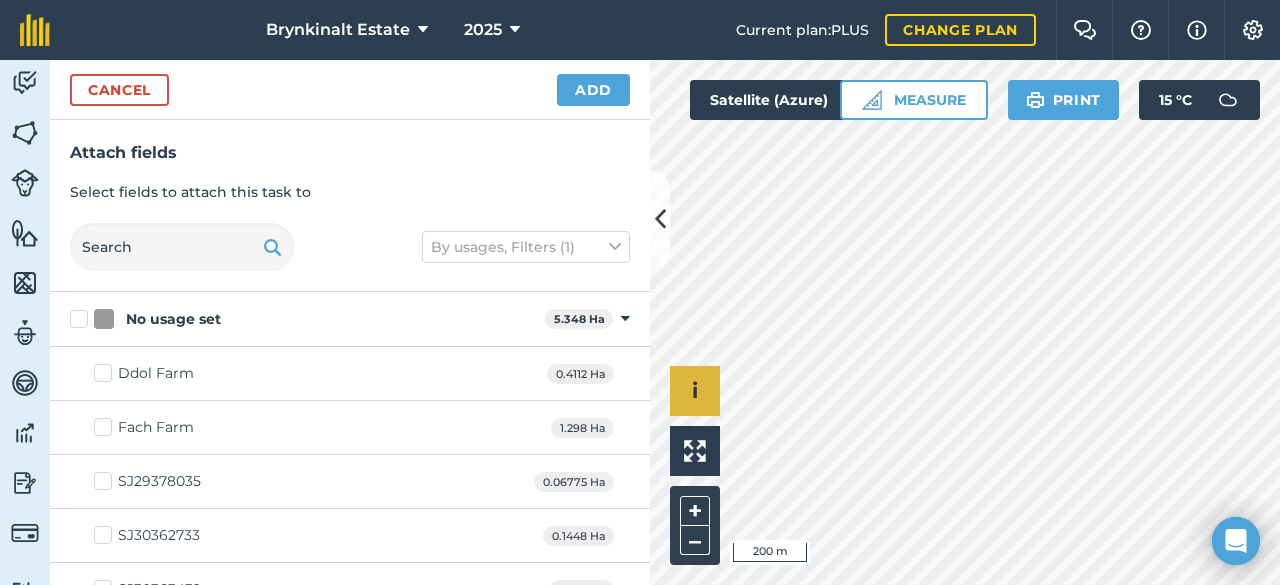 checkbox on "true" 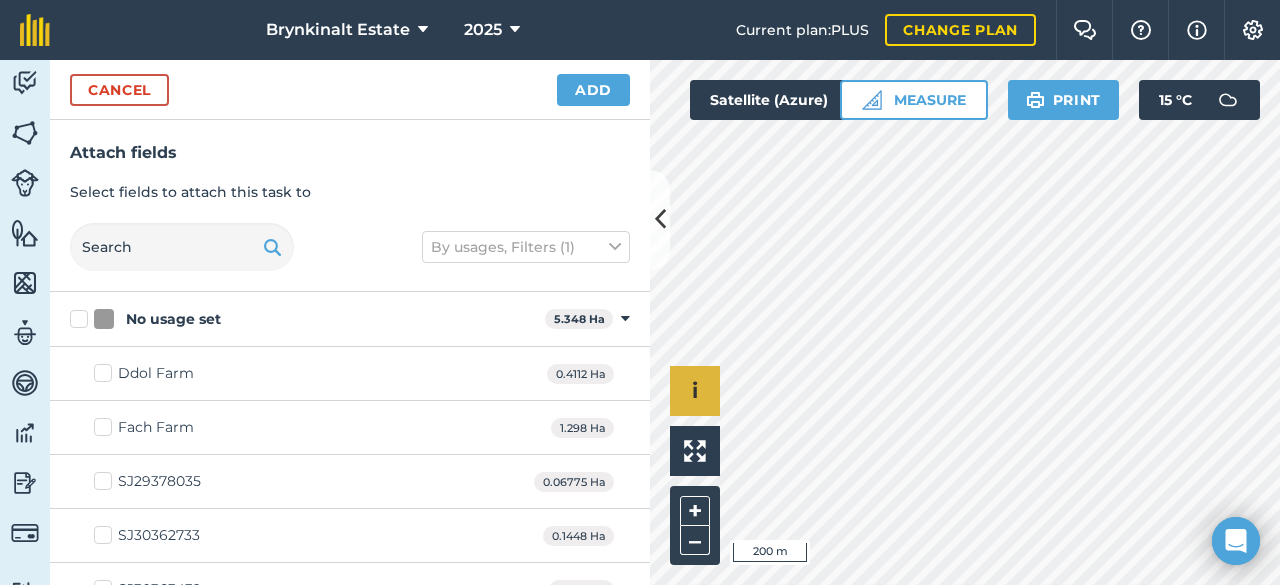 checkbox on "true" 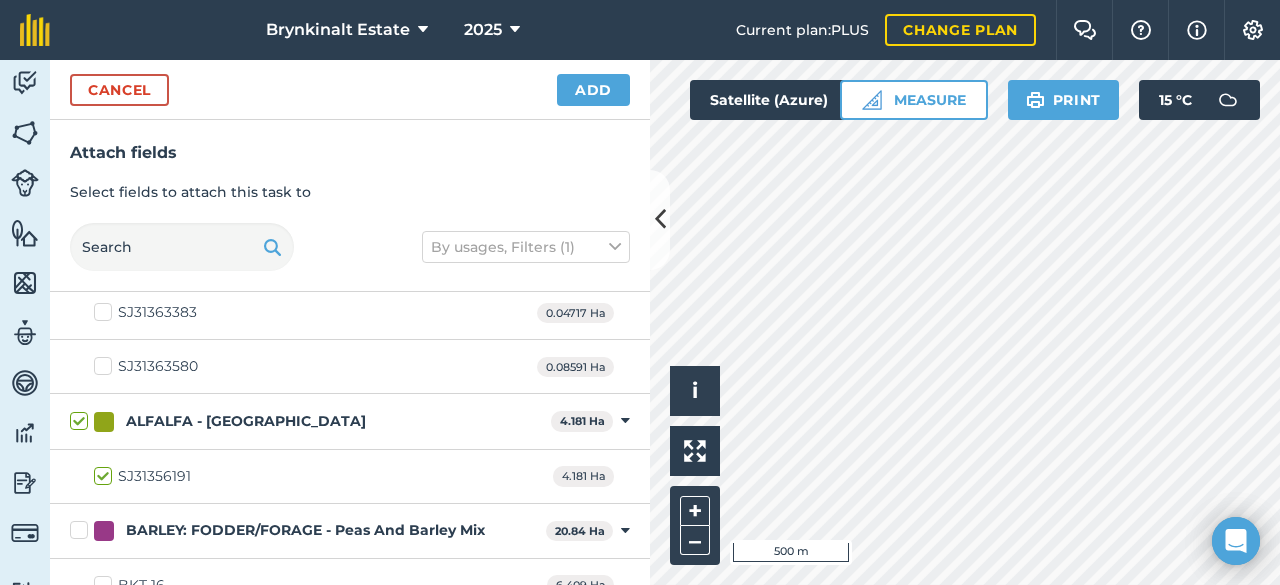 scroll, scrollTop: 600, scrollLeft: 0, axis: vertical 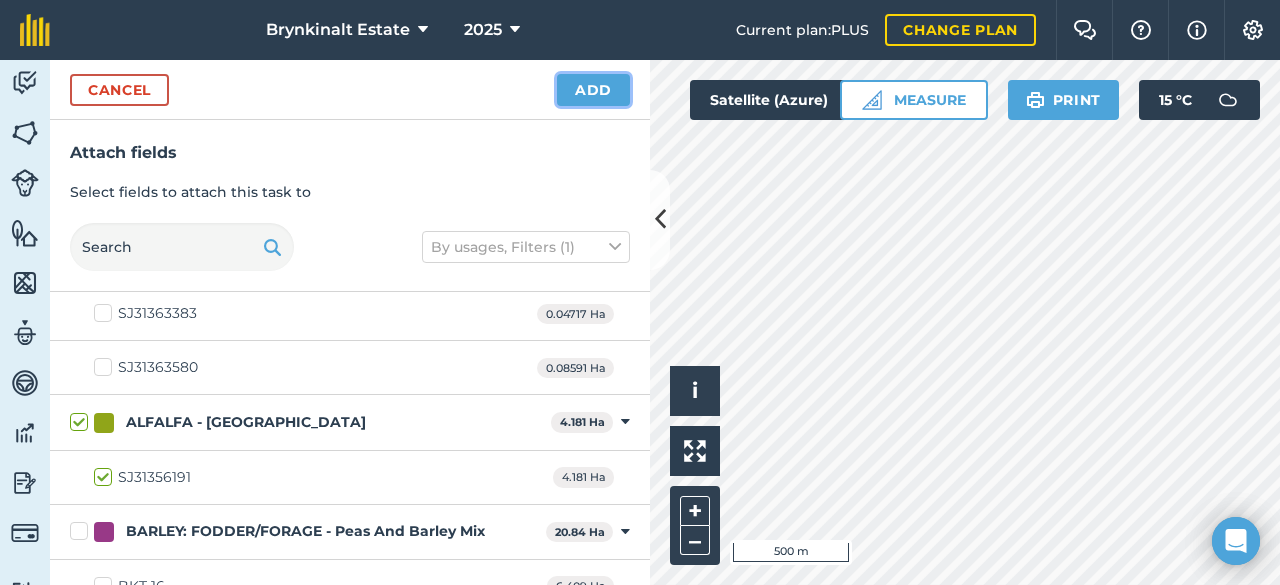 click on "Add" at bounding box center [593, 90] 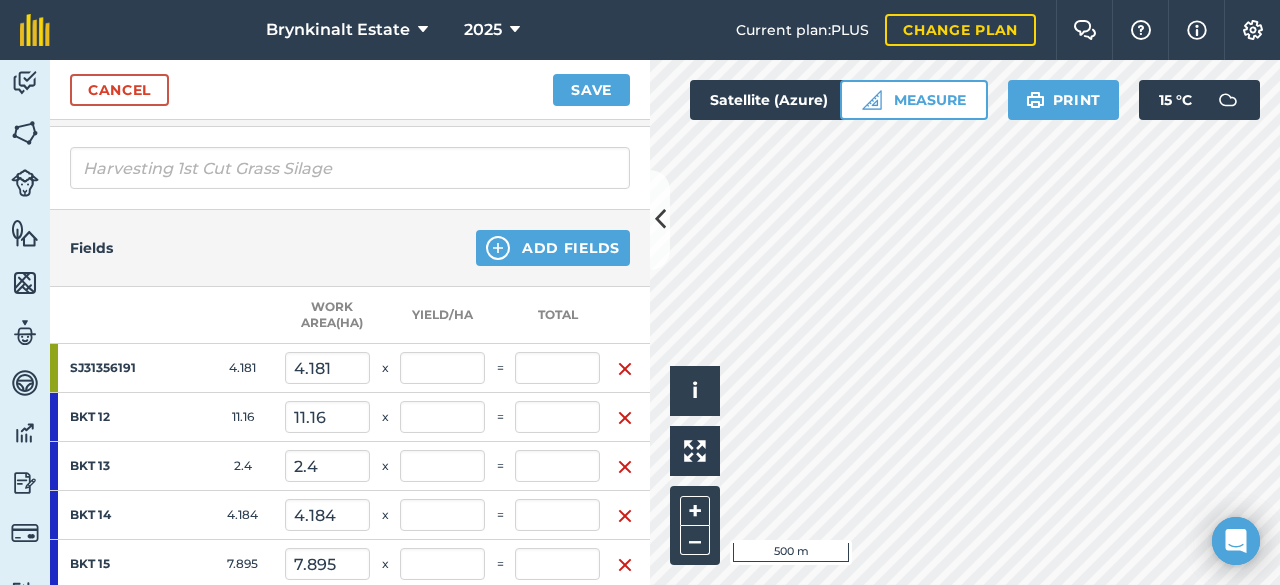 scroll, scrollTop: 268, scrollLeft: 0, axis: vertical 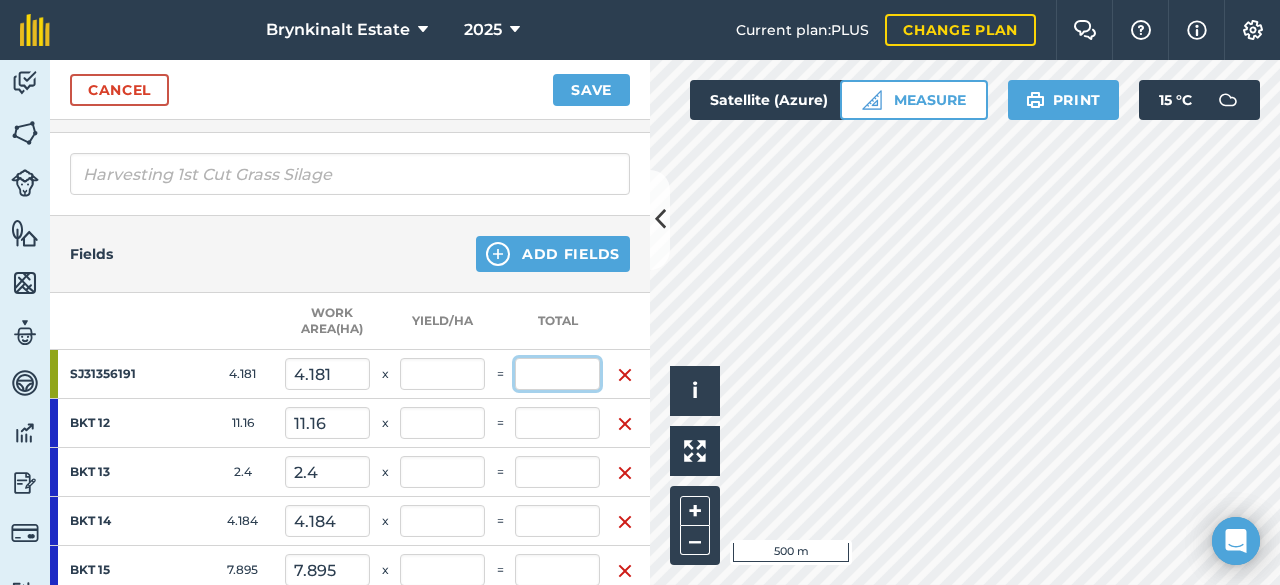 click at bounding box center [557, 374] 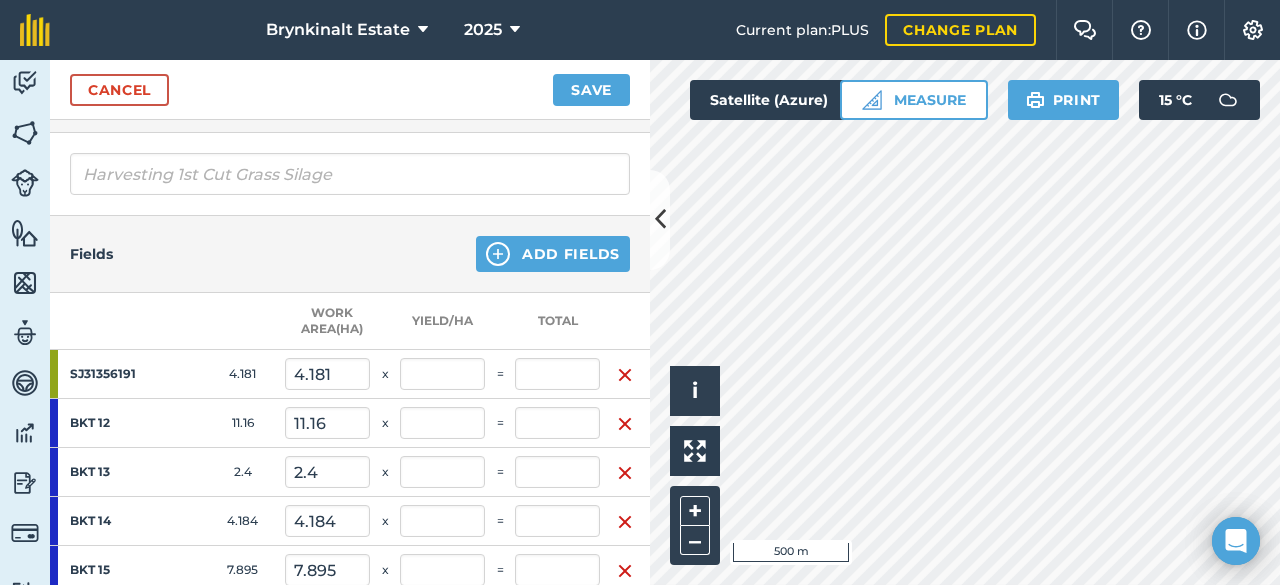 click on "4.181" at bounding box center [242, 374] 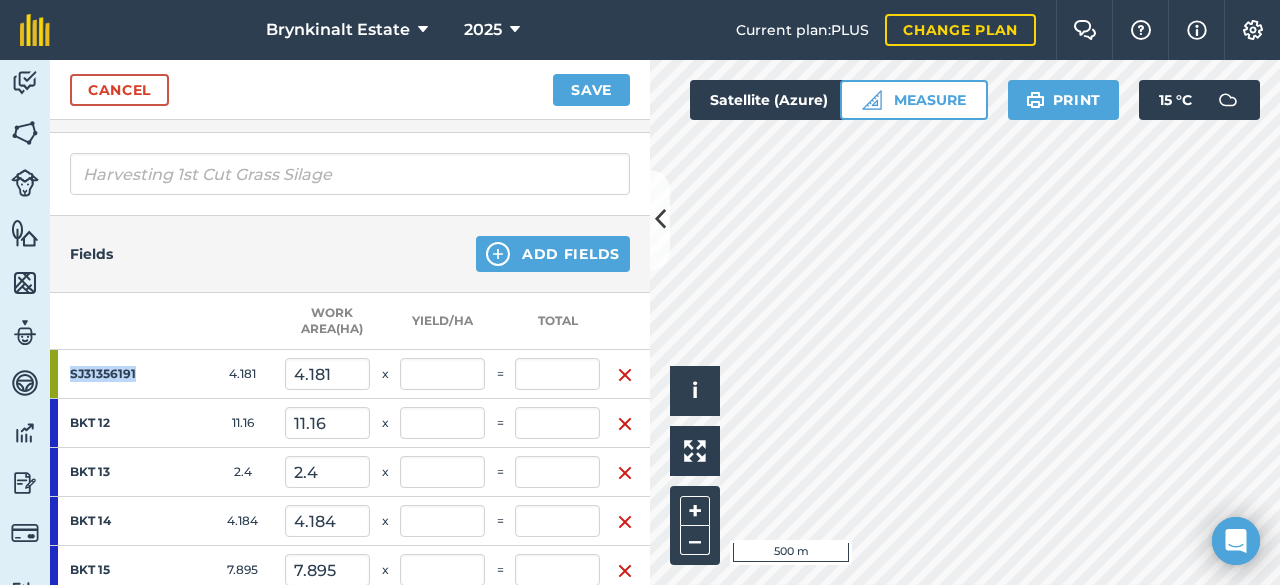 drag, startPoint x: 100, startPoint y: 373, endPoint x: 175, endPoint y: 382, distance: 75.53807 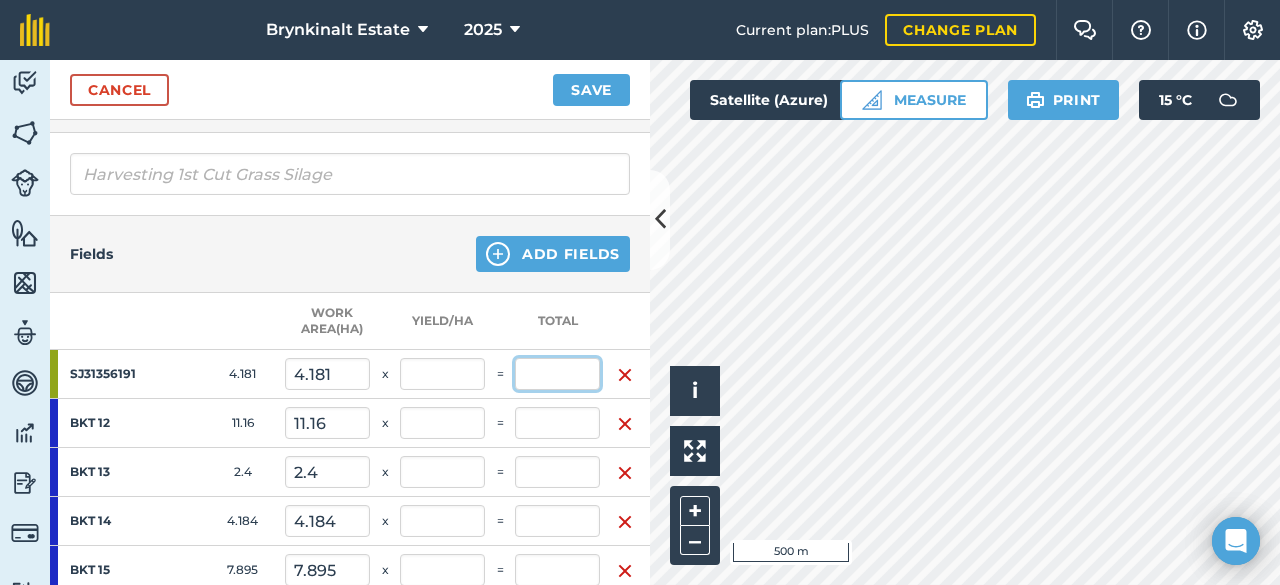 click at bounding box center (557, 374) 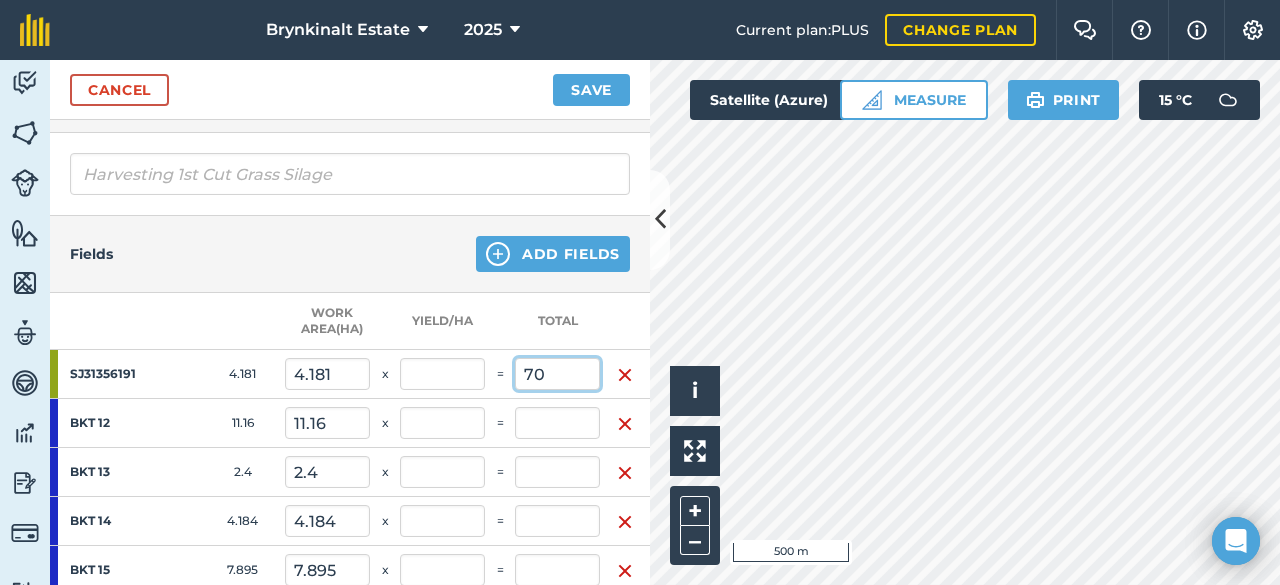 type on "70" 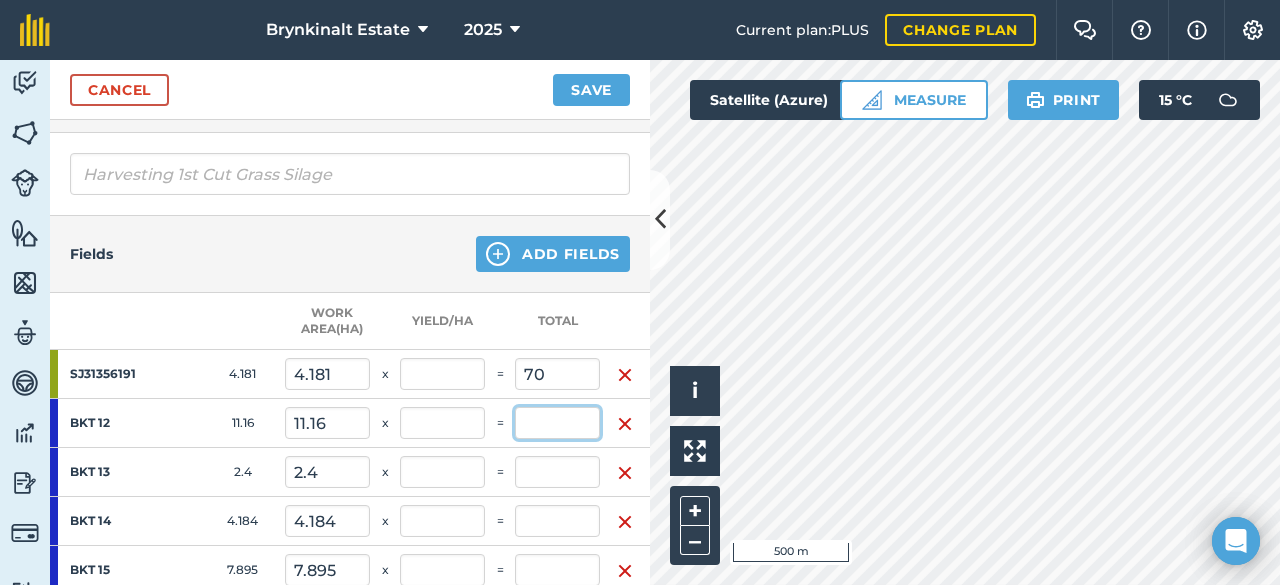 type on "0.732" 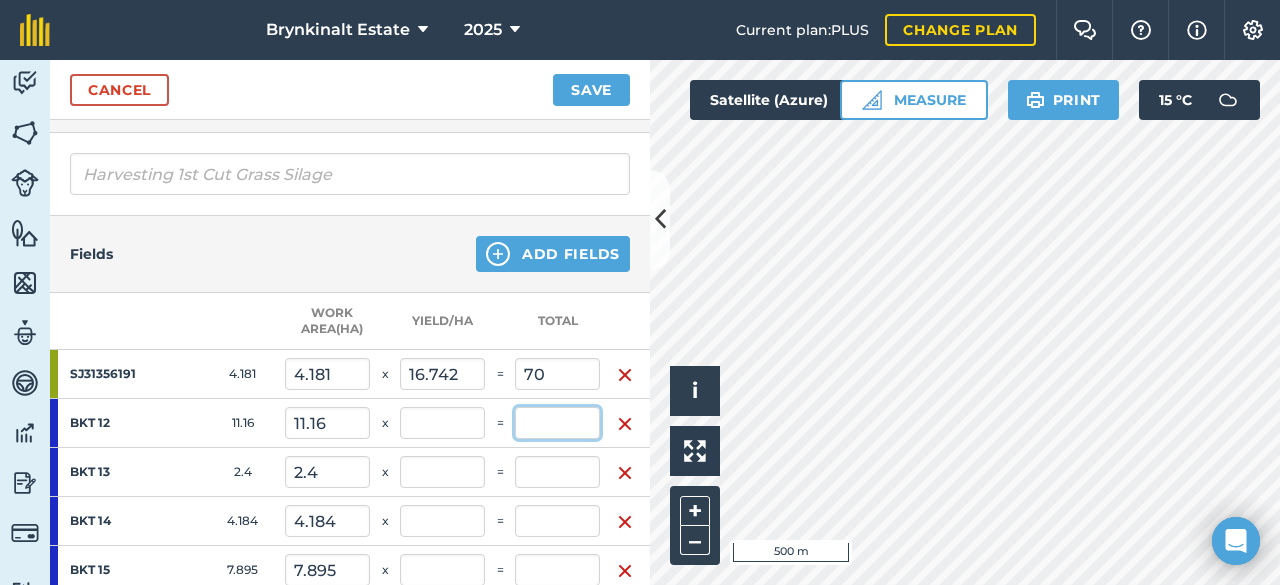 click at bounding box center [557, 423] 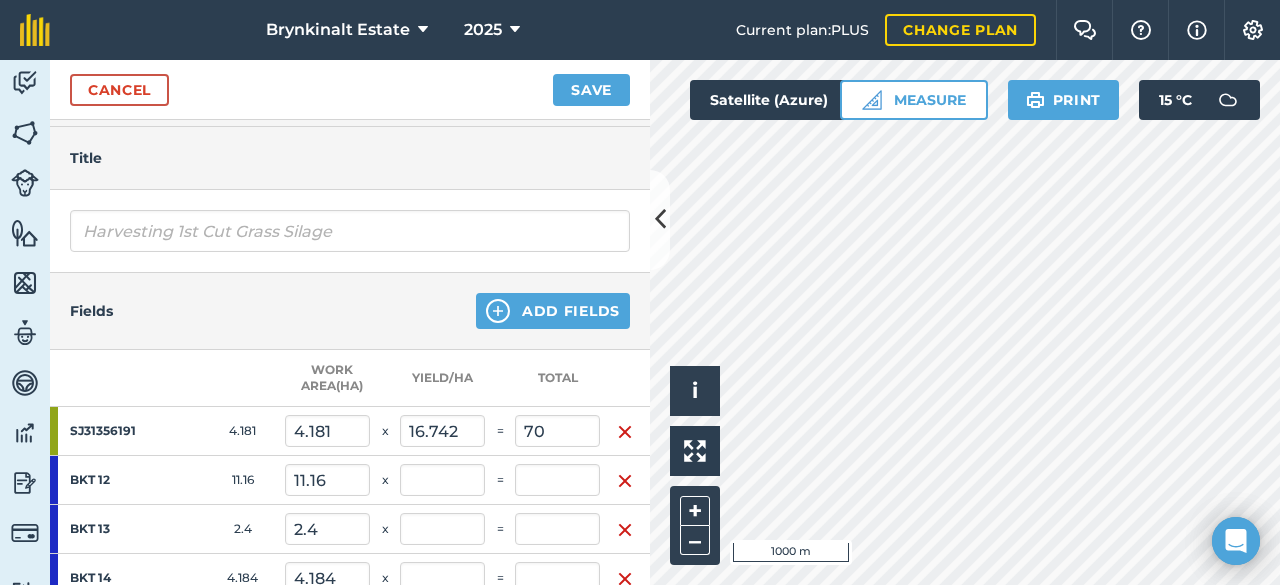 scroll, scrollTop: 168, scrollLeft: 0, axis: vertical 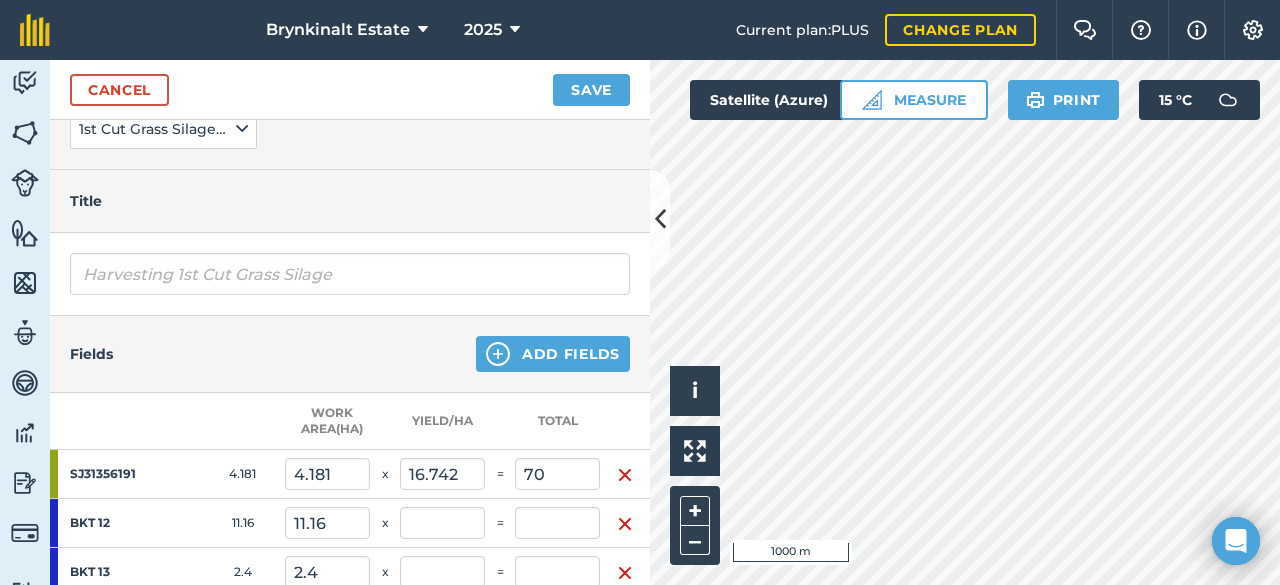 click on "BKT 12" at bounding box center [117, 523] 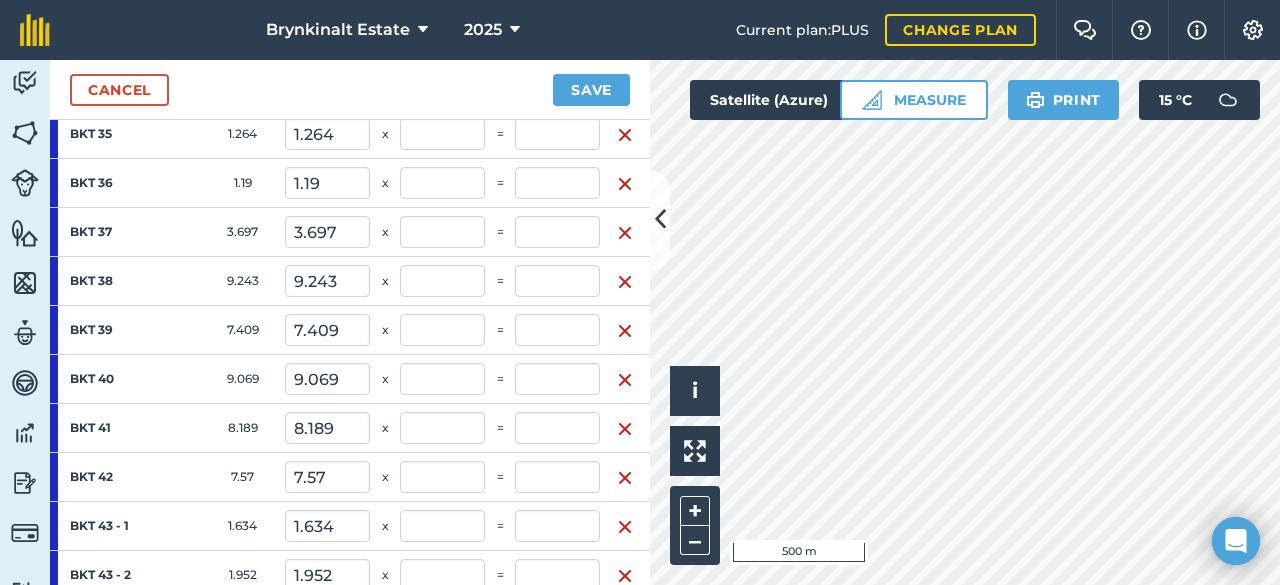 scroll, scrollTop: 500, scrollLeft: 0, axis: vertical 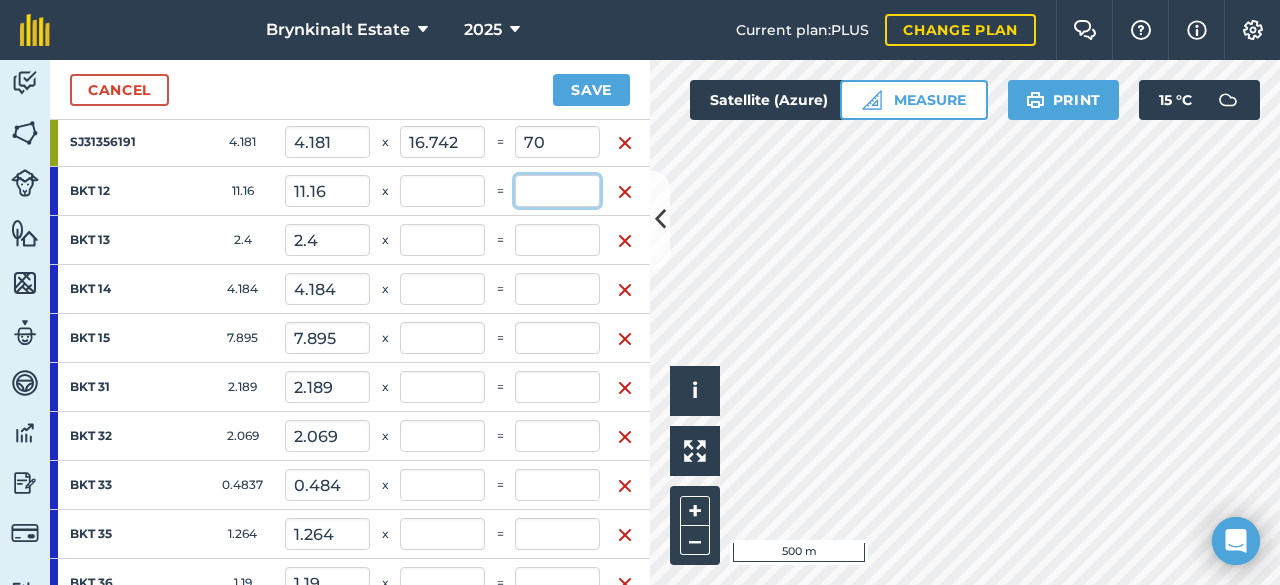 click at bounding box center [557, 191] 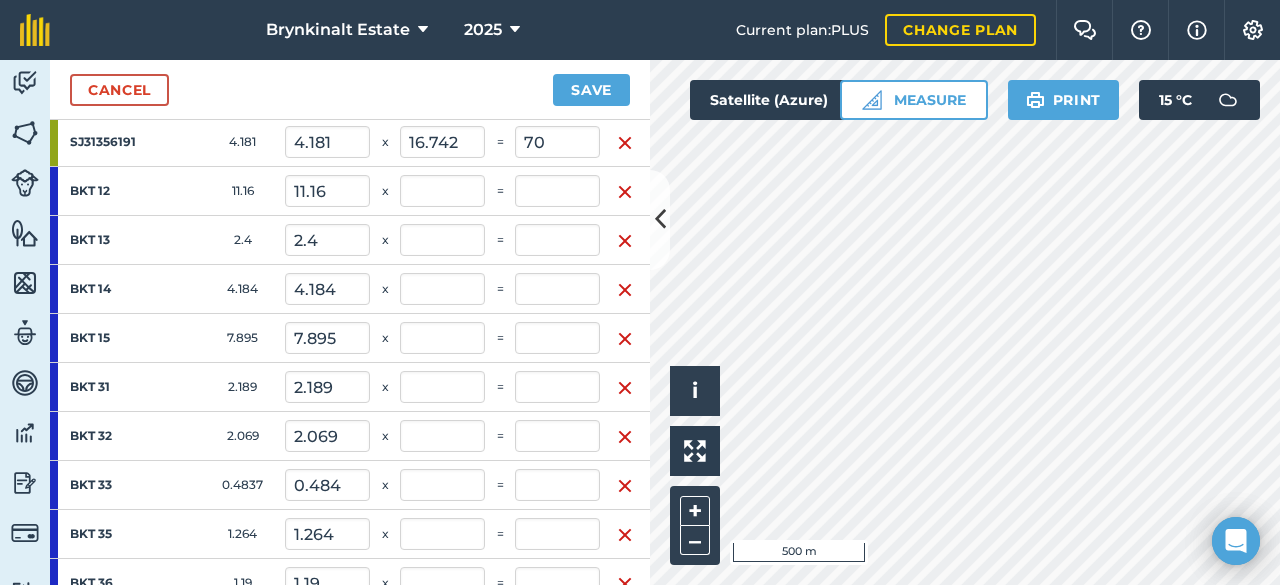 drag, startPoint x: 53, startPoint y: 195, endPoint x: 65, endPoint y: 189, distance: 13.416408 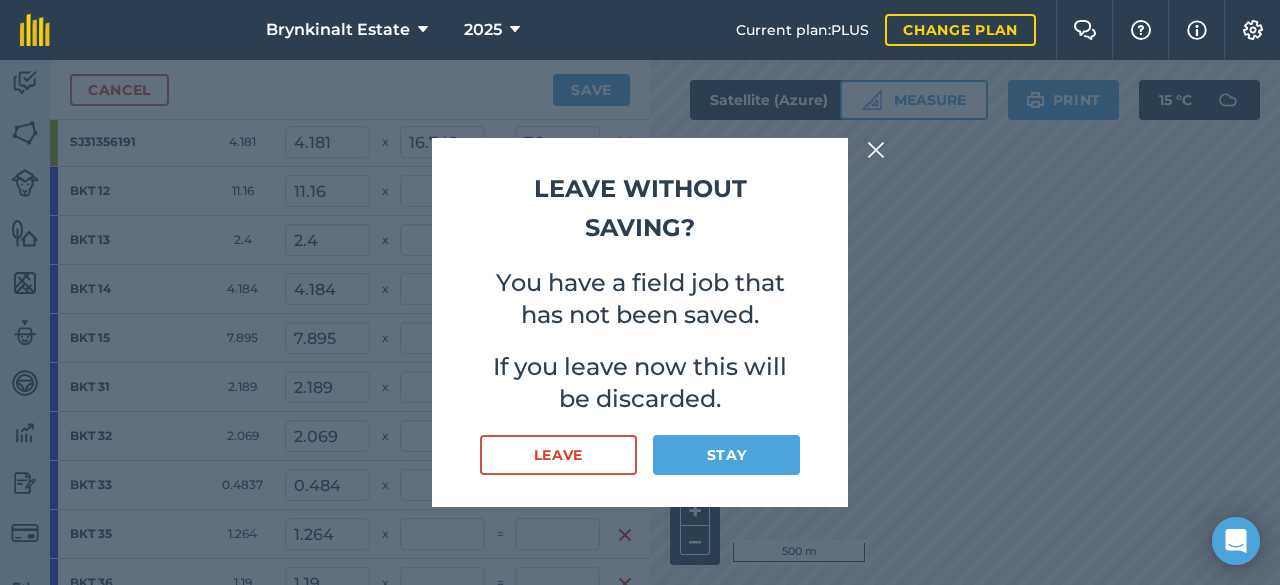 click on "Leave without saving? You have a field job that has not been saved. If you leave now this will be discarded. Leave Stay" at bounding box center (640, 322) 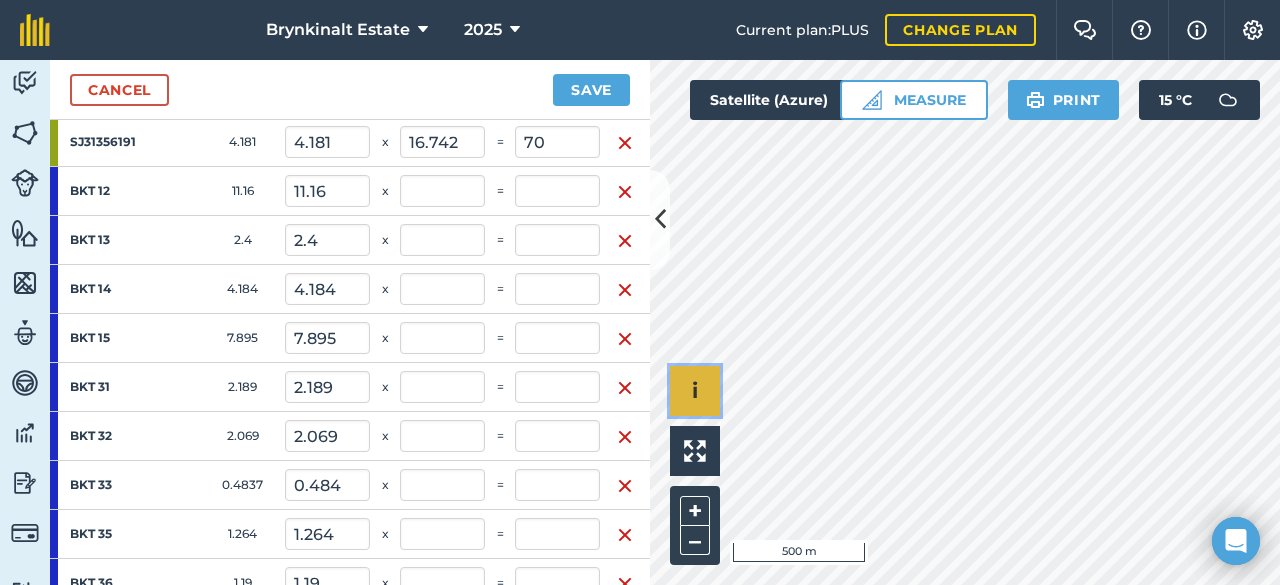 click on "i" at bounding box center (695, 391) 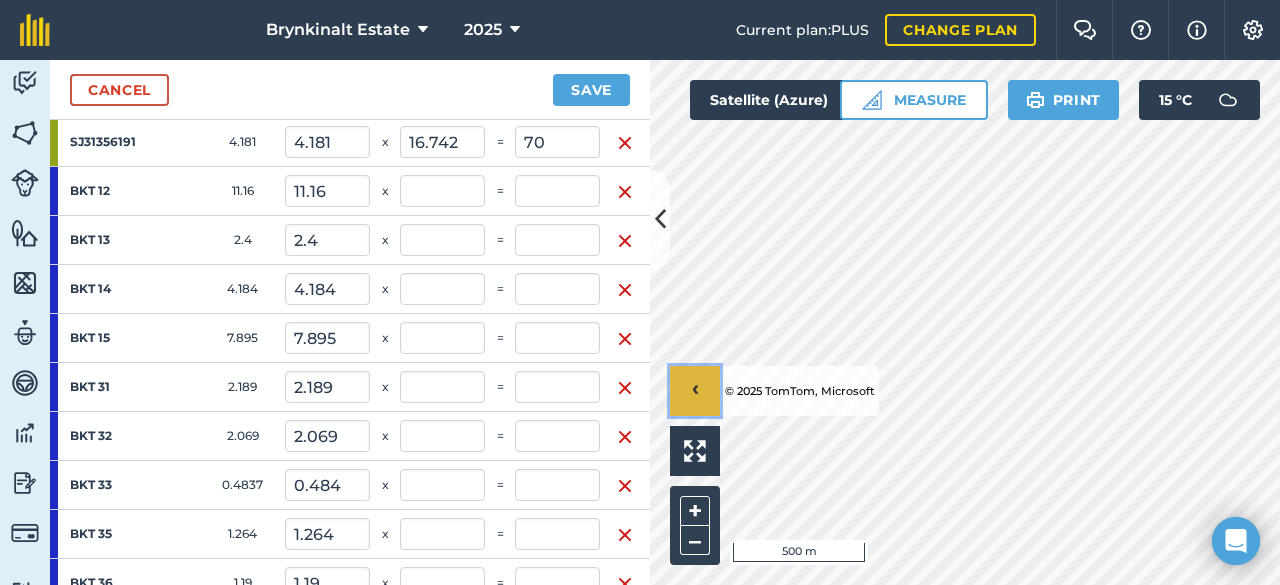click on "›" at bounding box center (695, 391) 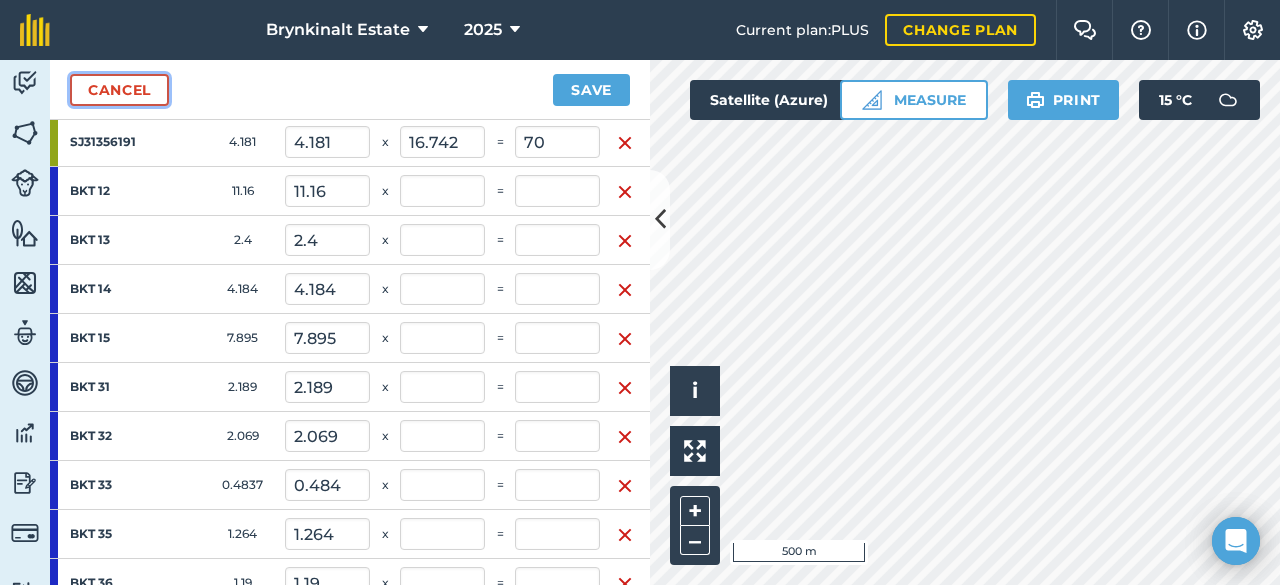 click on "Cancel" at bounding box center [119, 90] 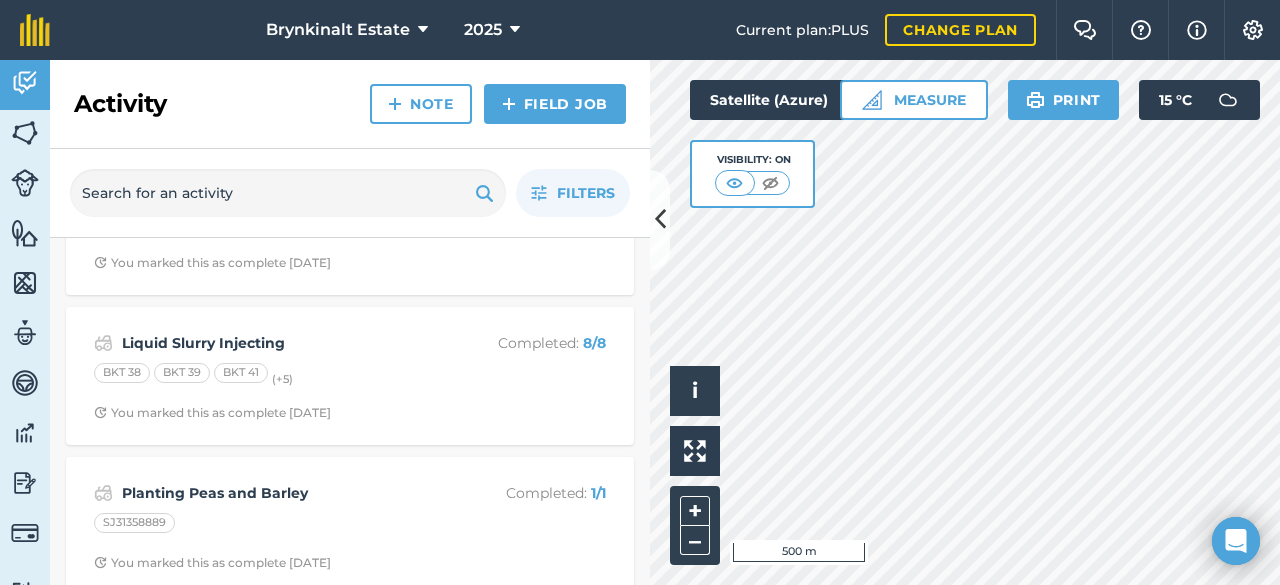 scroll, scrollTop: 0, scrollLeft: 0, axis: both 